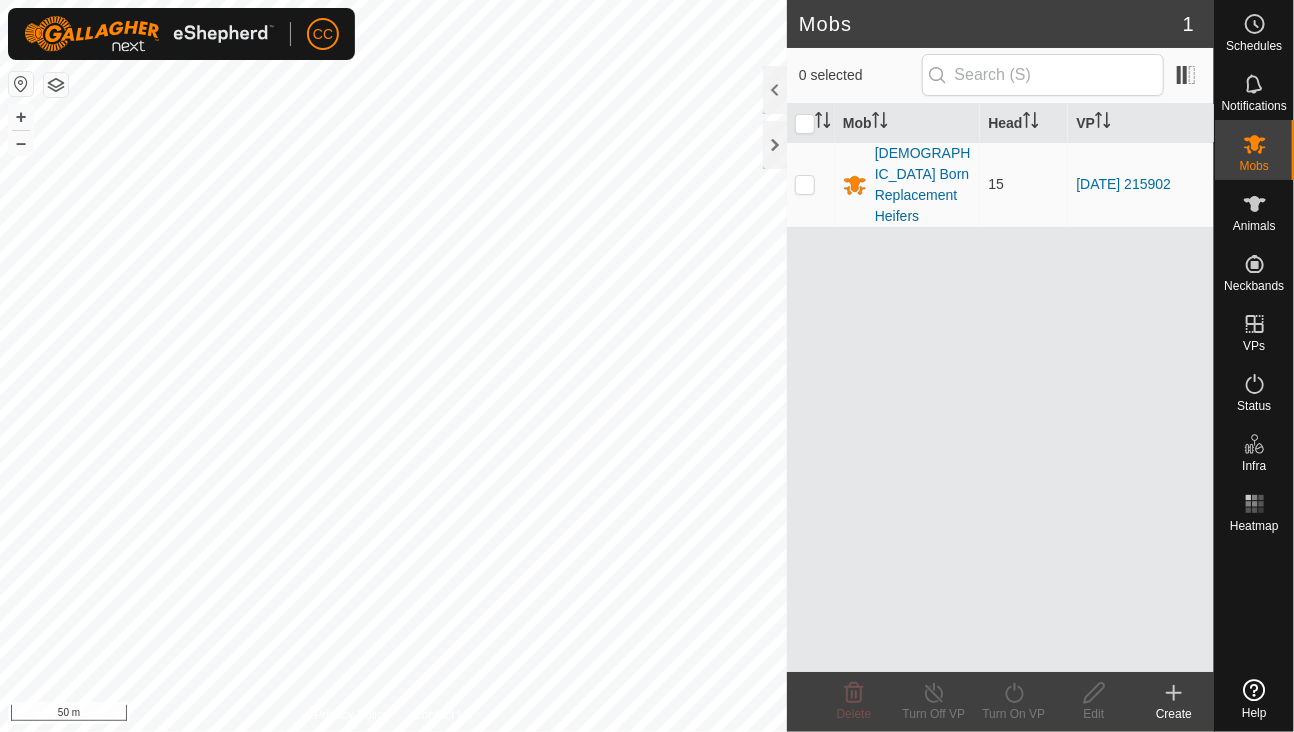 scroll, scrollTop: 0, scrollLeft: 0, axis: both 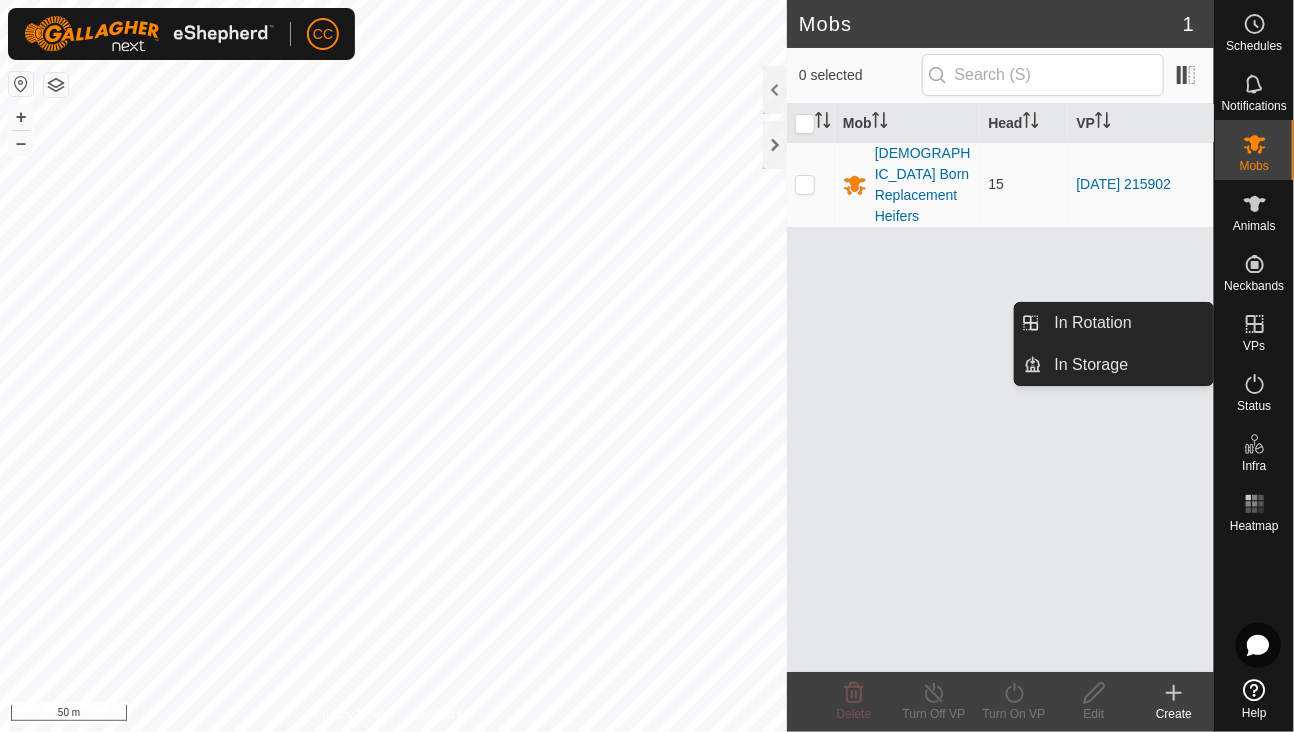 click 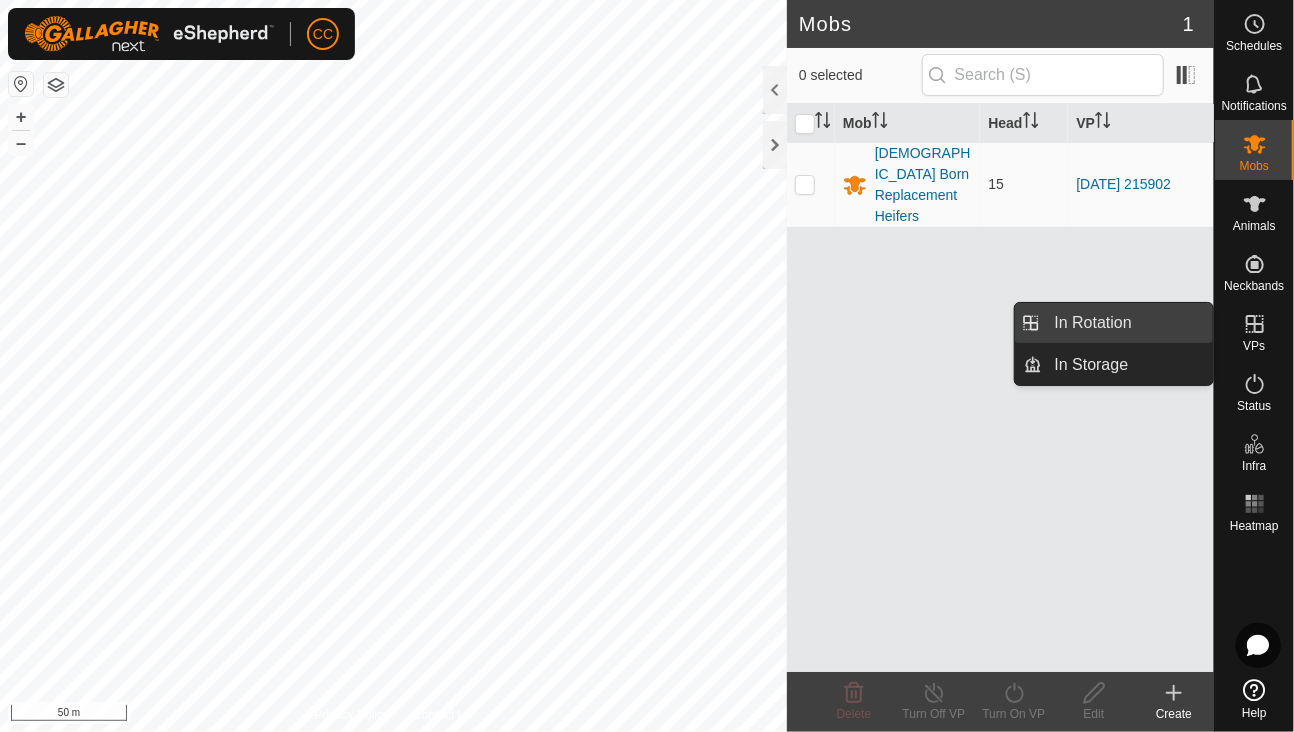 click on "In Rotation" at bounding box center [1128, 323] 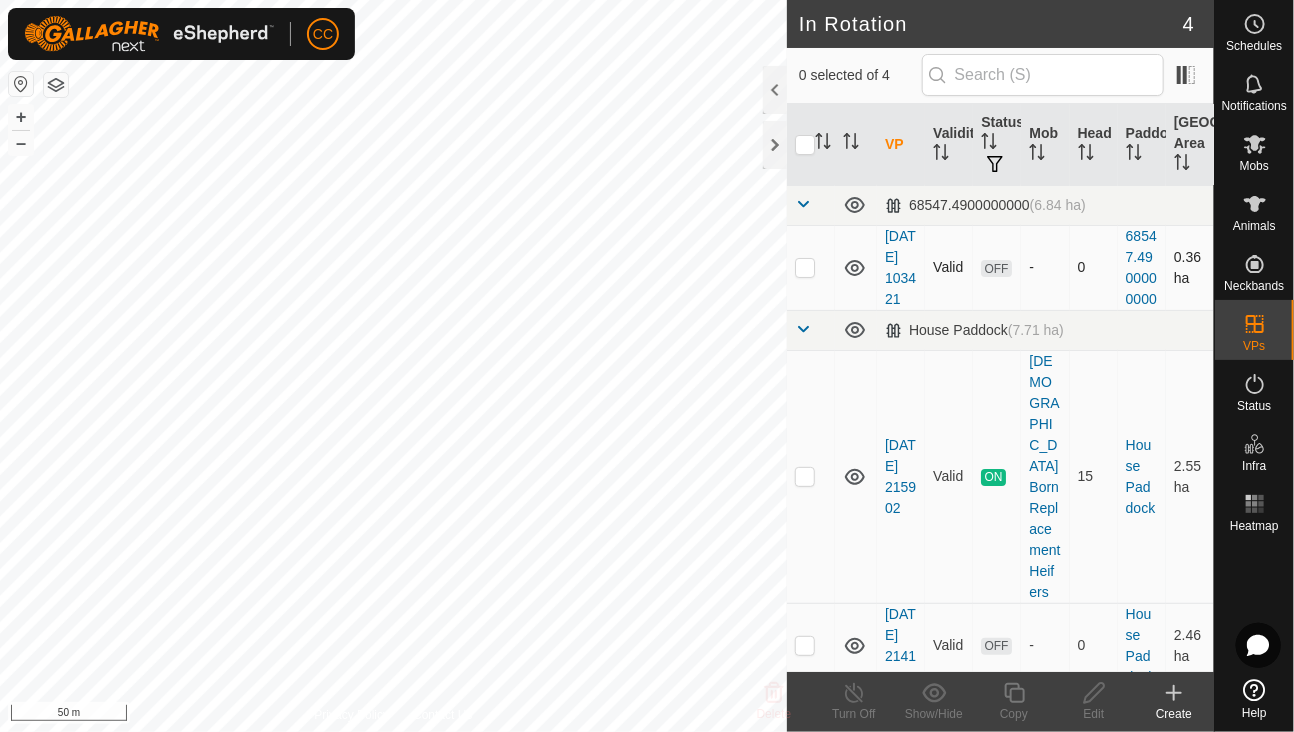 click at bounding box center [805, 267] 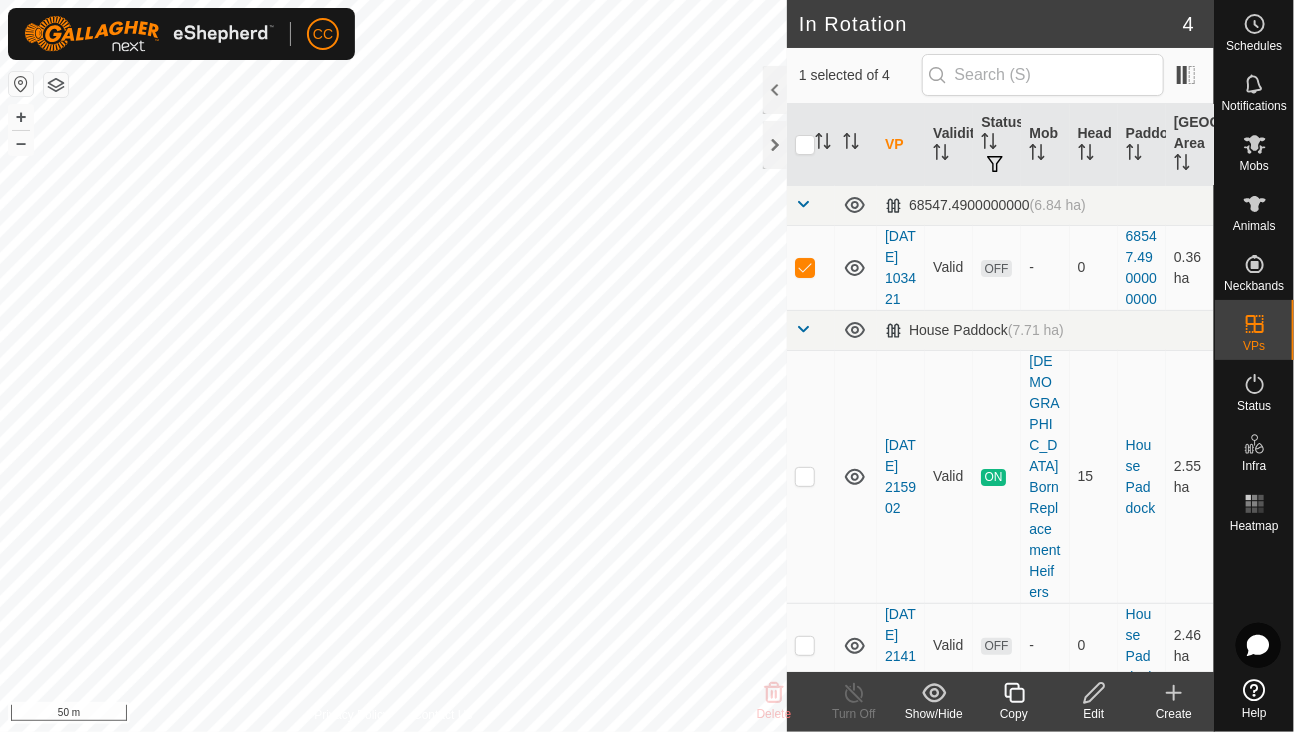 click 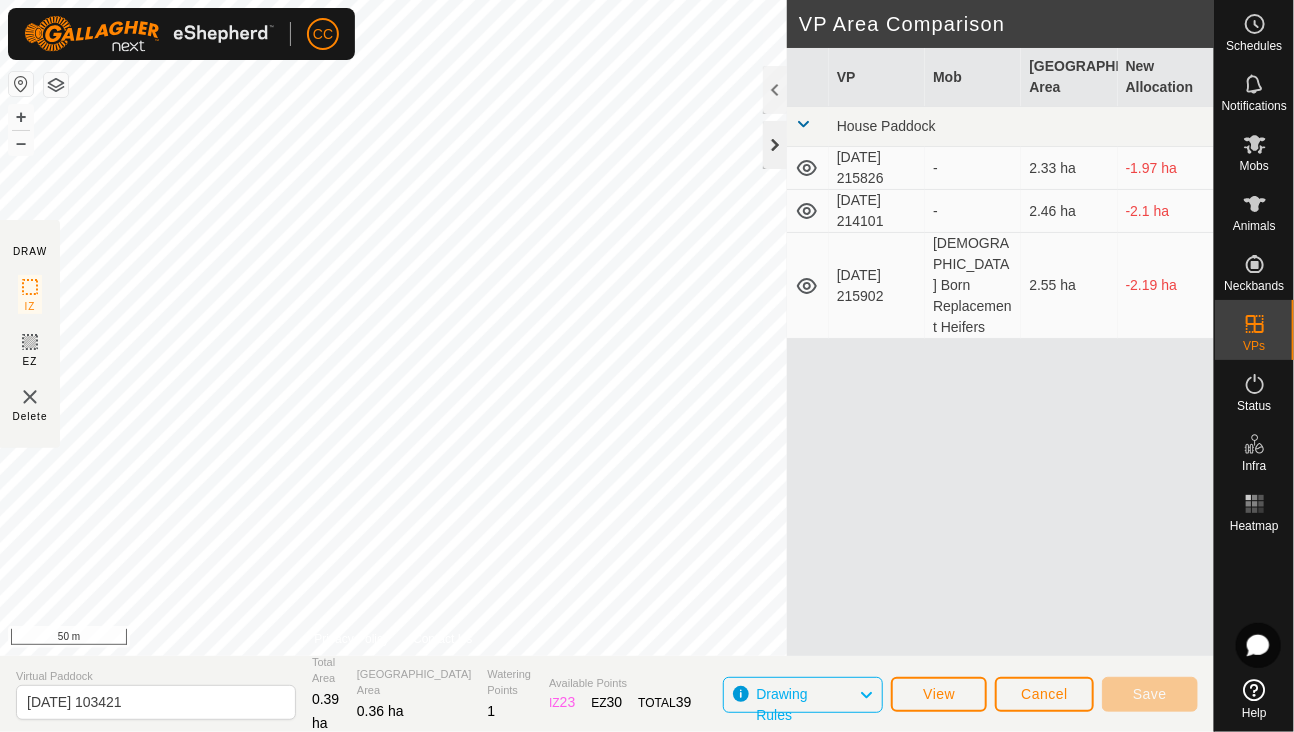 click 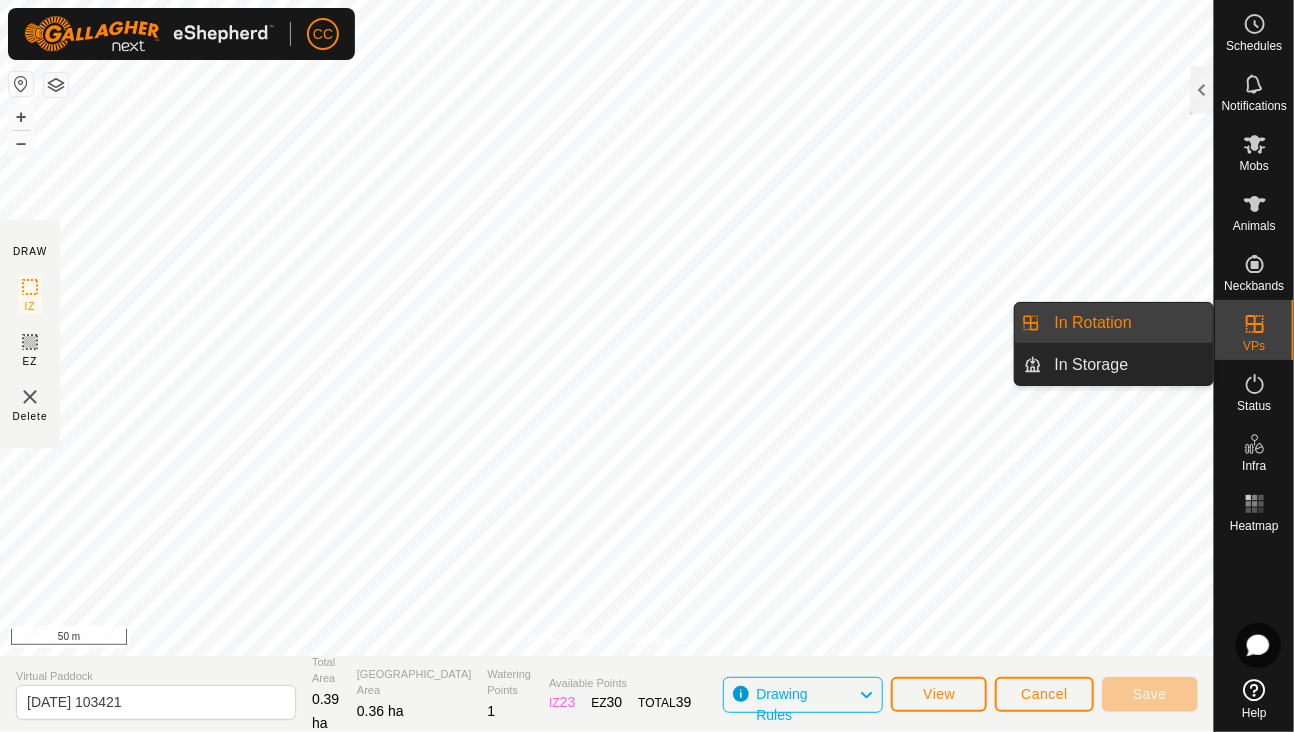 click 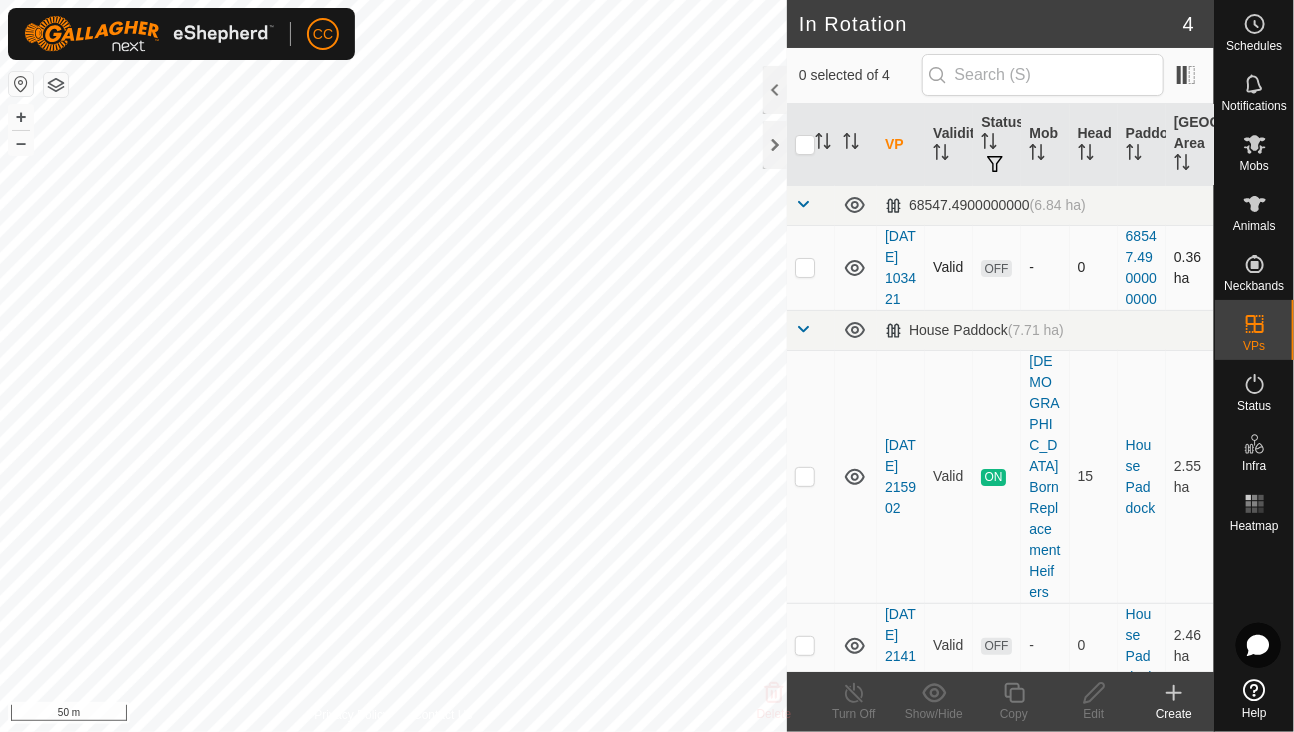 click at bounding box center [805, 267] 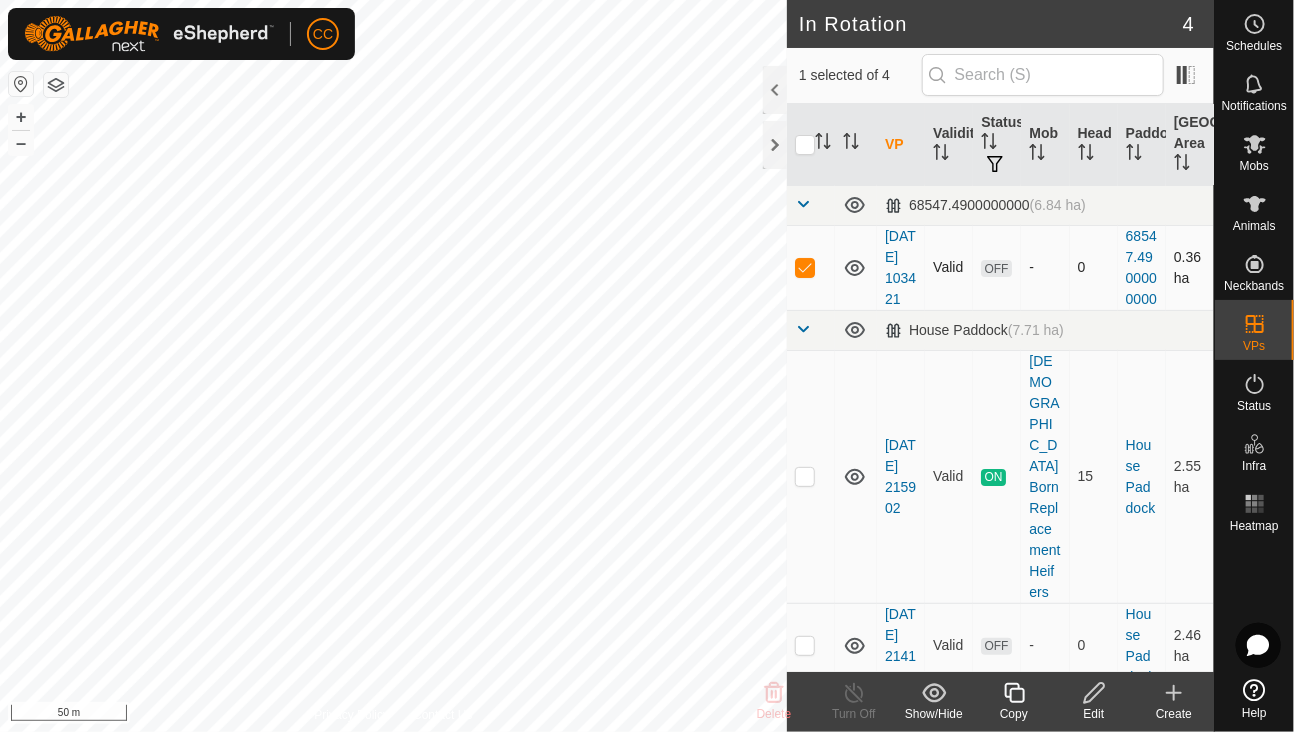 click at bounding box center [805, 267] 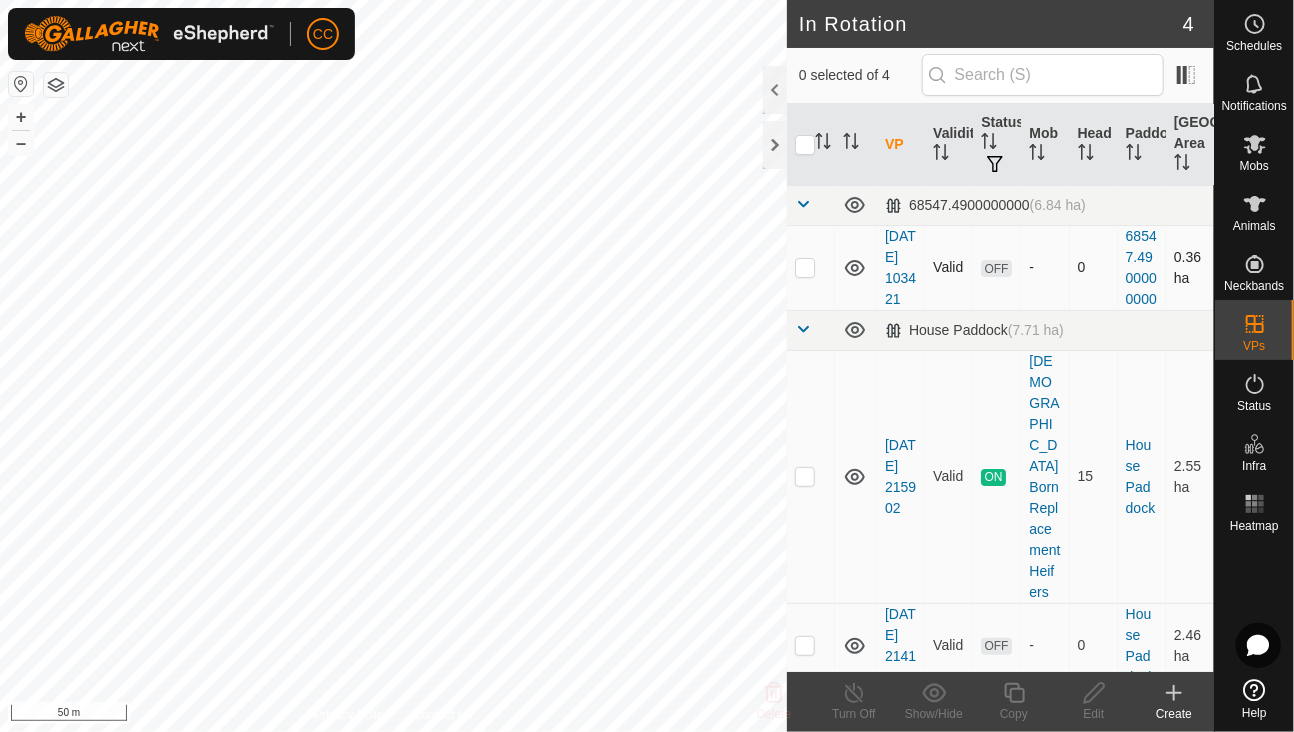 click at bounding box center (805, 267) 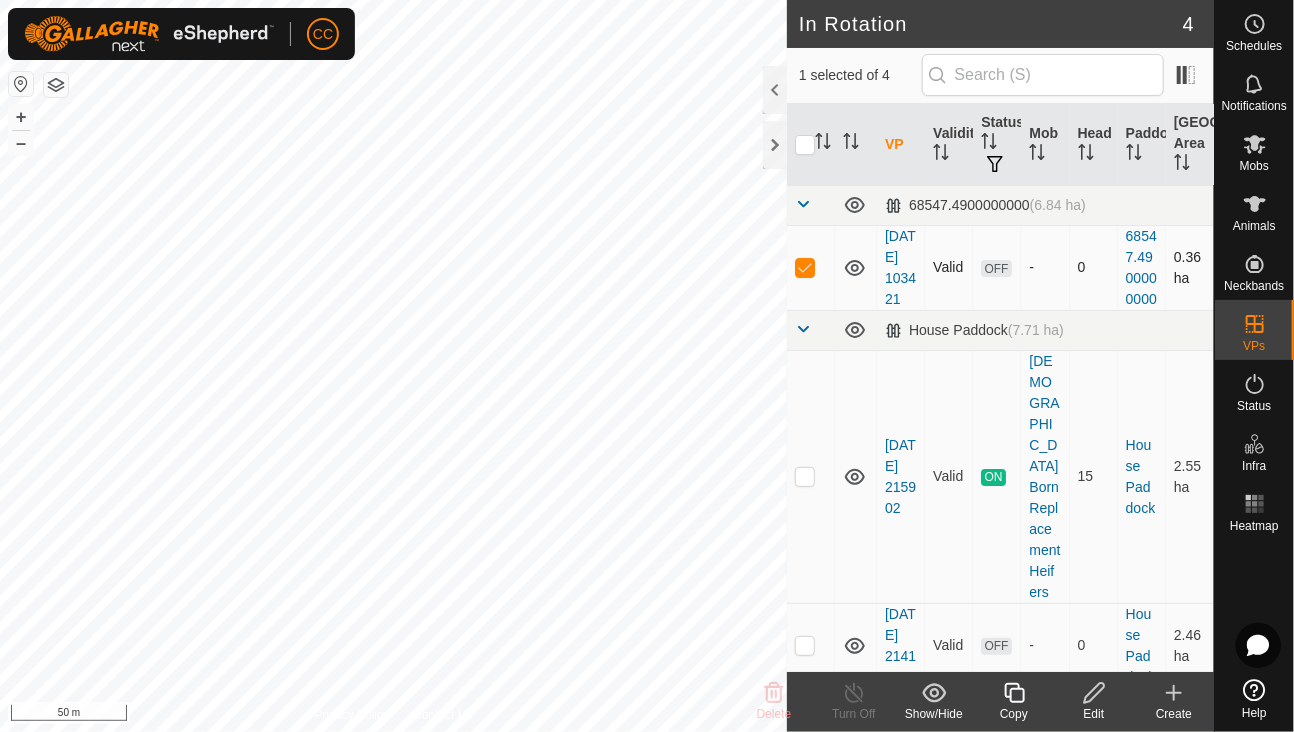 click at bounding box center [805, 267] 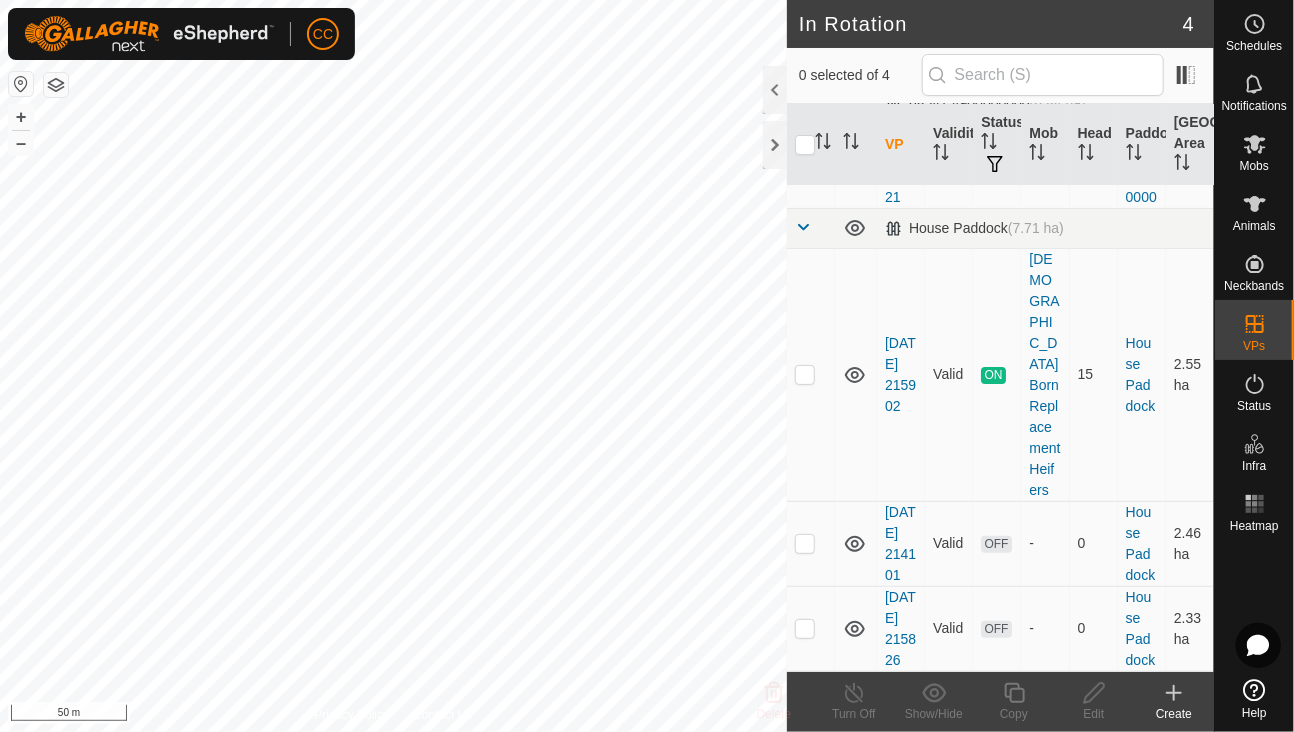 scroll, scrollTop: 163, scrollLeft: 0, axis: vertical 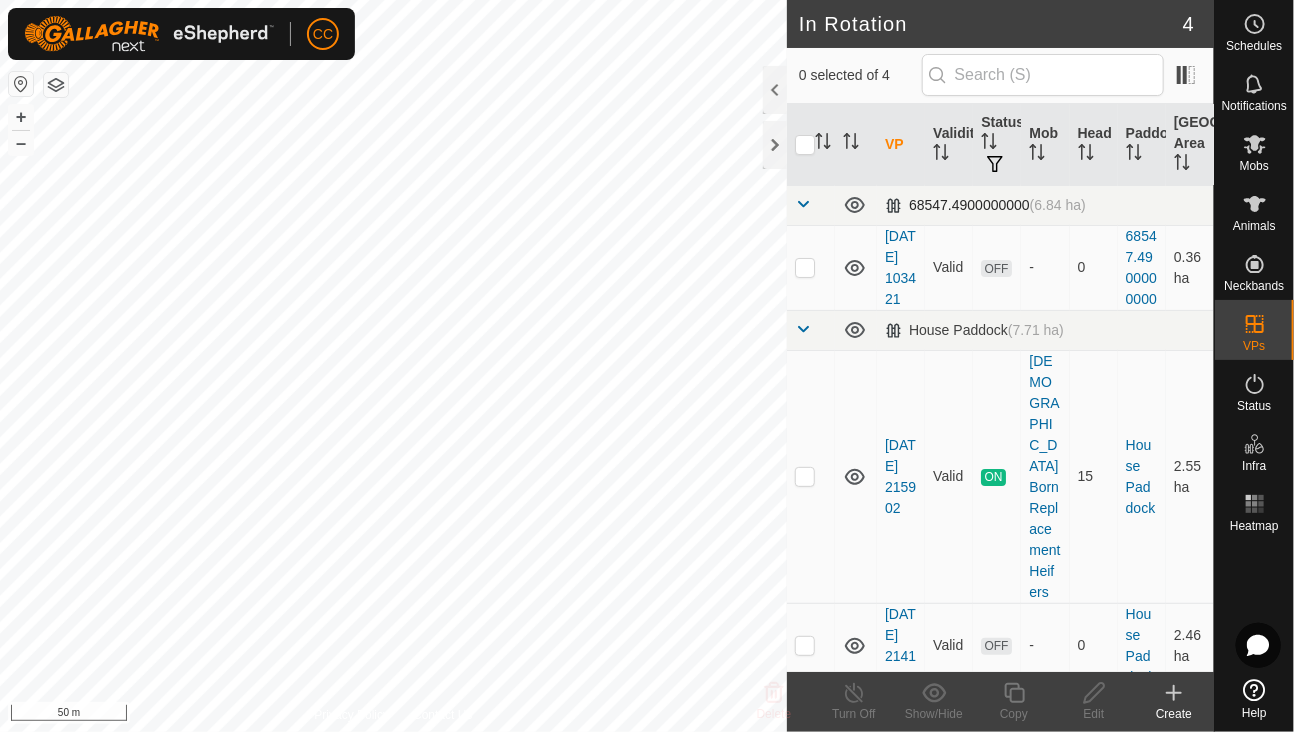click on "68547.4900000000   (6.84 ha)" at bounding box center (985, 205) 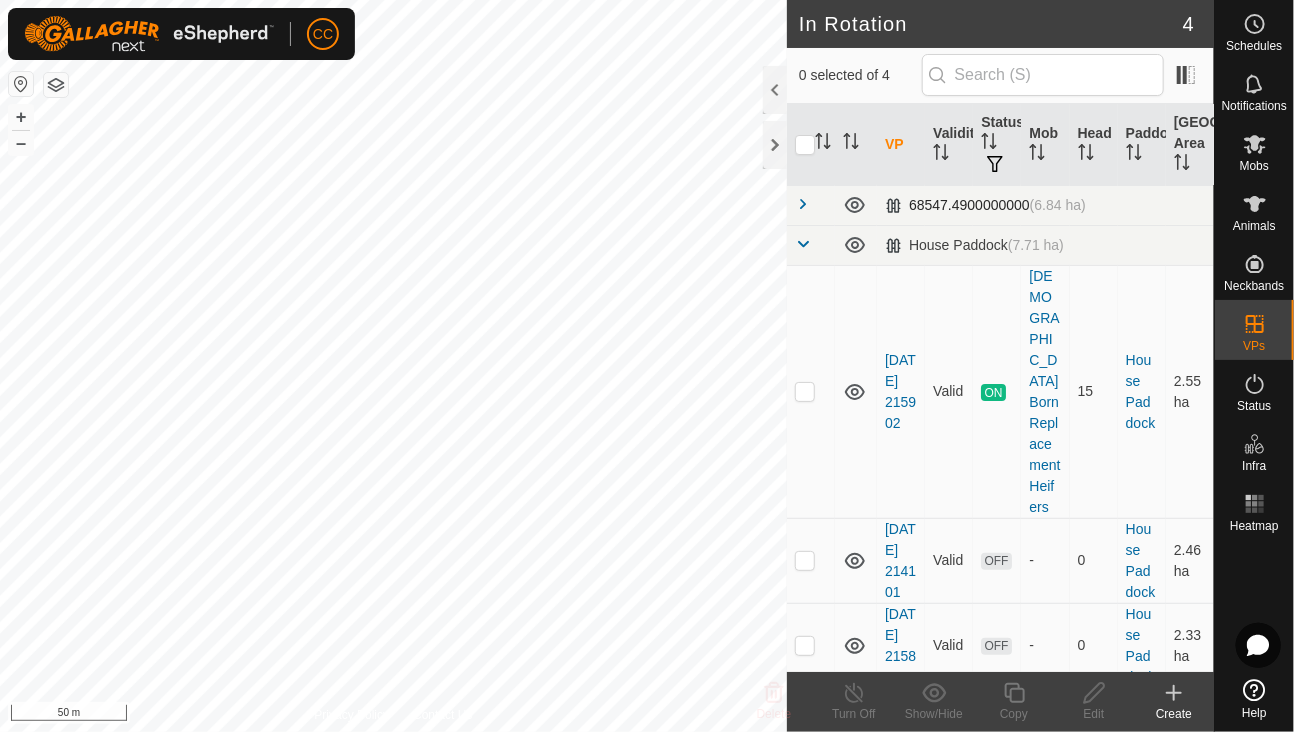 click at bounding box center [803, 204] 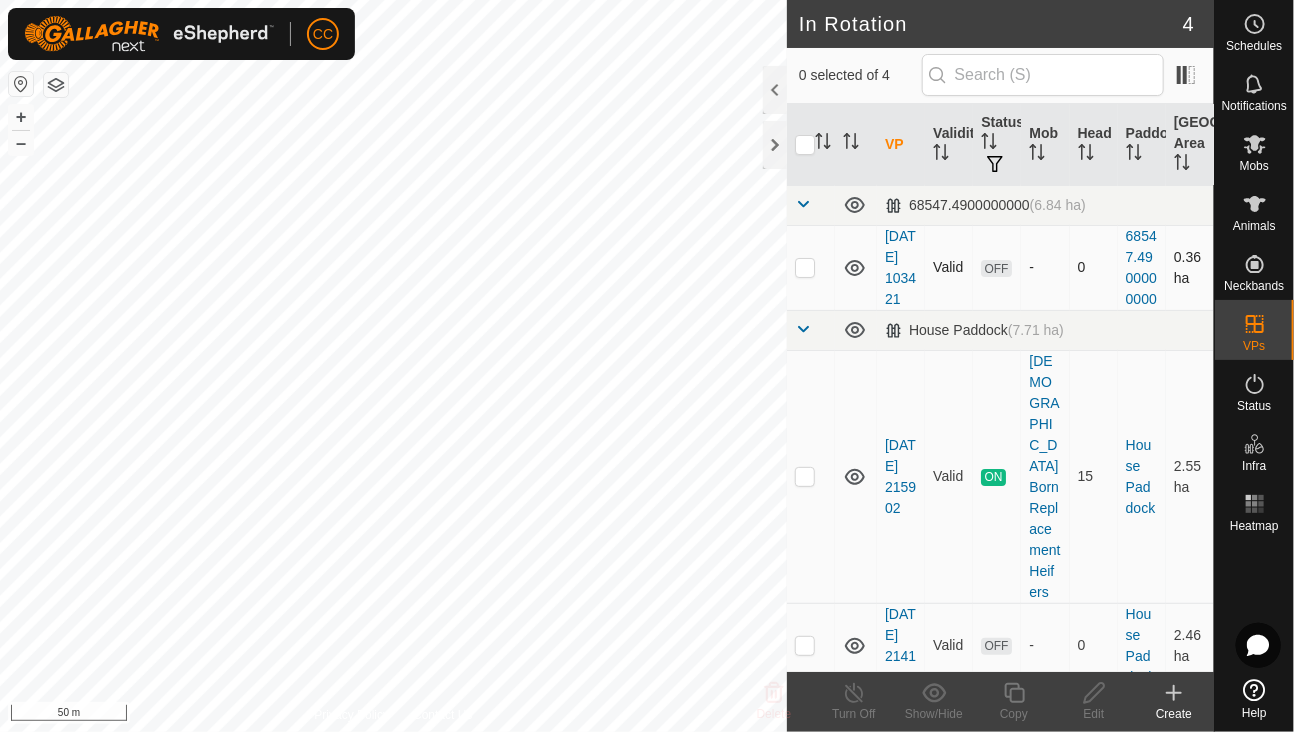 click at bounding box center [805, 267] 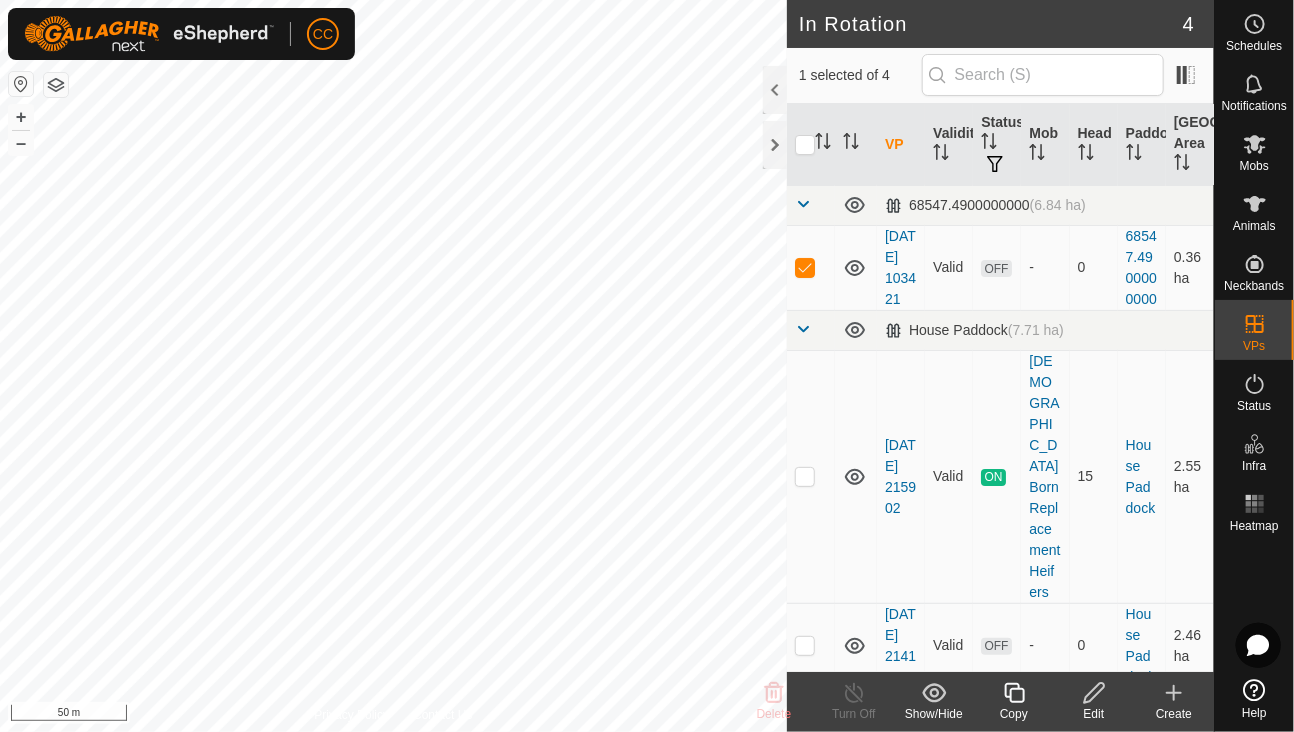 click 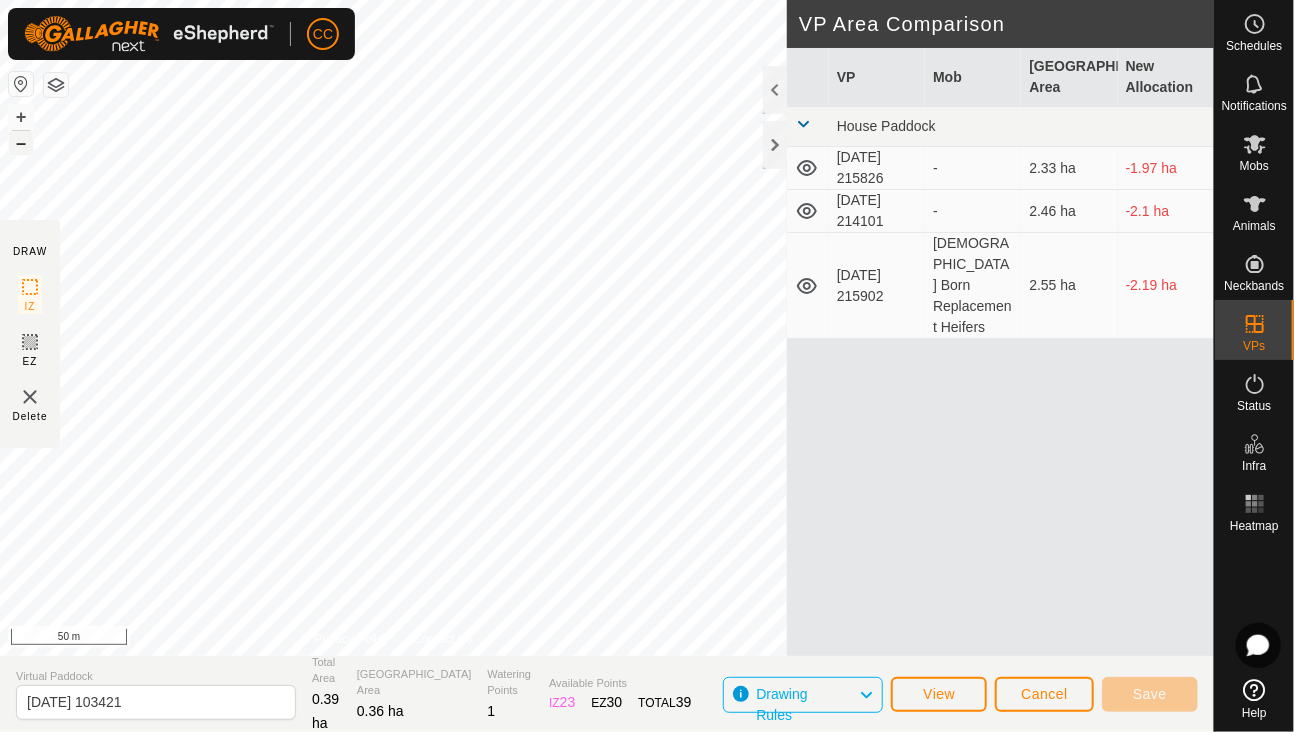 click on "–" at bounding box center [21, 143] 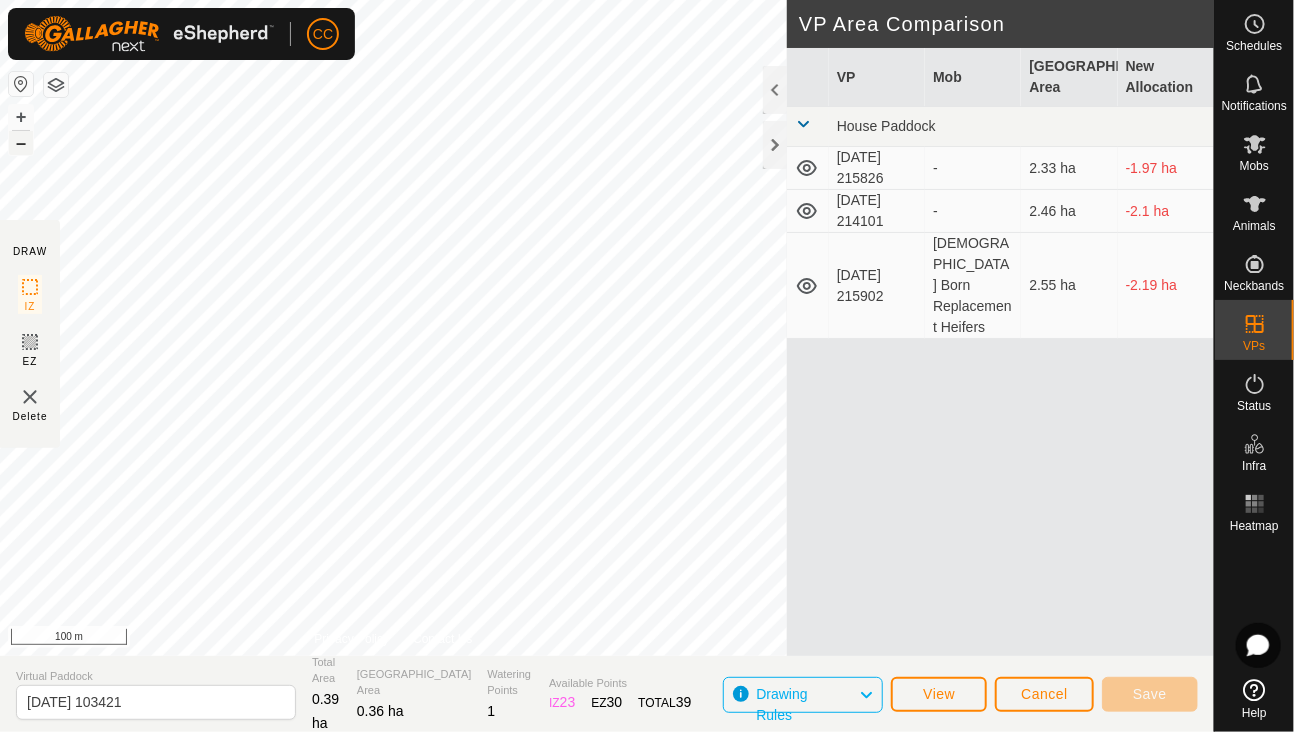 click on "–" at bounding box center (21, 143) 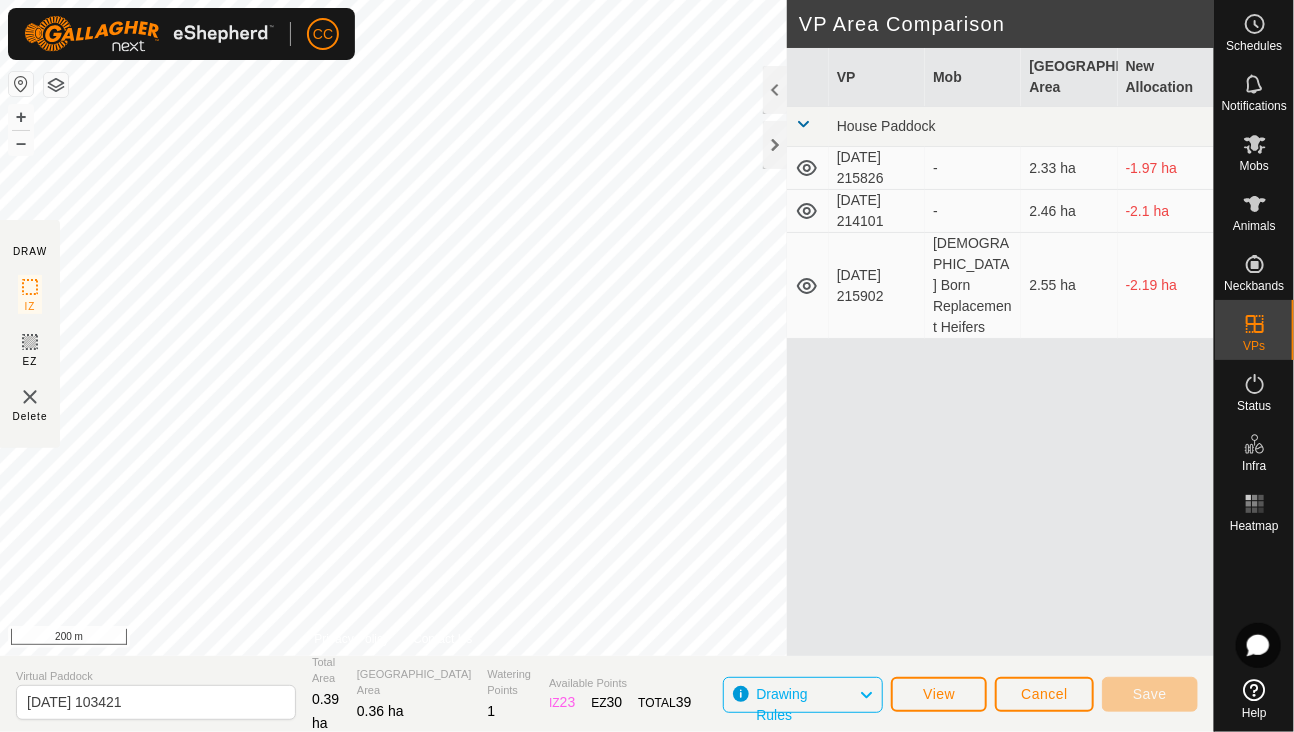 click on "DRAW IZ EZ Delete Privacy Policy Contact Us + – ⇧ i 200 m VP Area Comparison     VP   Mob   Grazing Area   New Allocation  House [GEOGRAPHIC_DATA]  [DATE] 215826  -  2.33 ha  -1.97 ha  [DATE] 214101  -  2.46 ha  -2.1 ha  [DATE] 215902   [DEMOGRAPHIC_DATA] Born Replacement Heifers   2.55 ha  -2.19 ha" 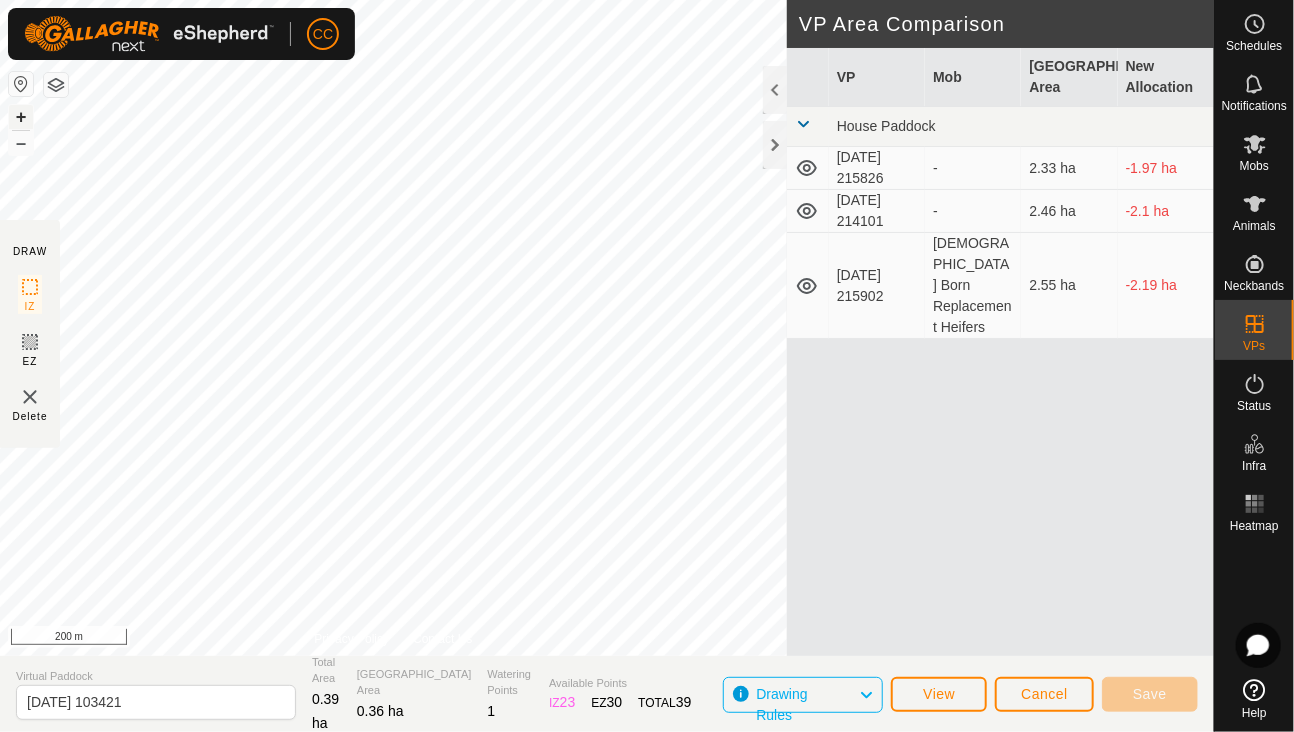 click on "+" at bounding box center [21, 117] 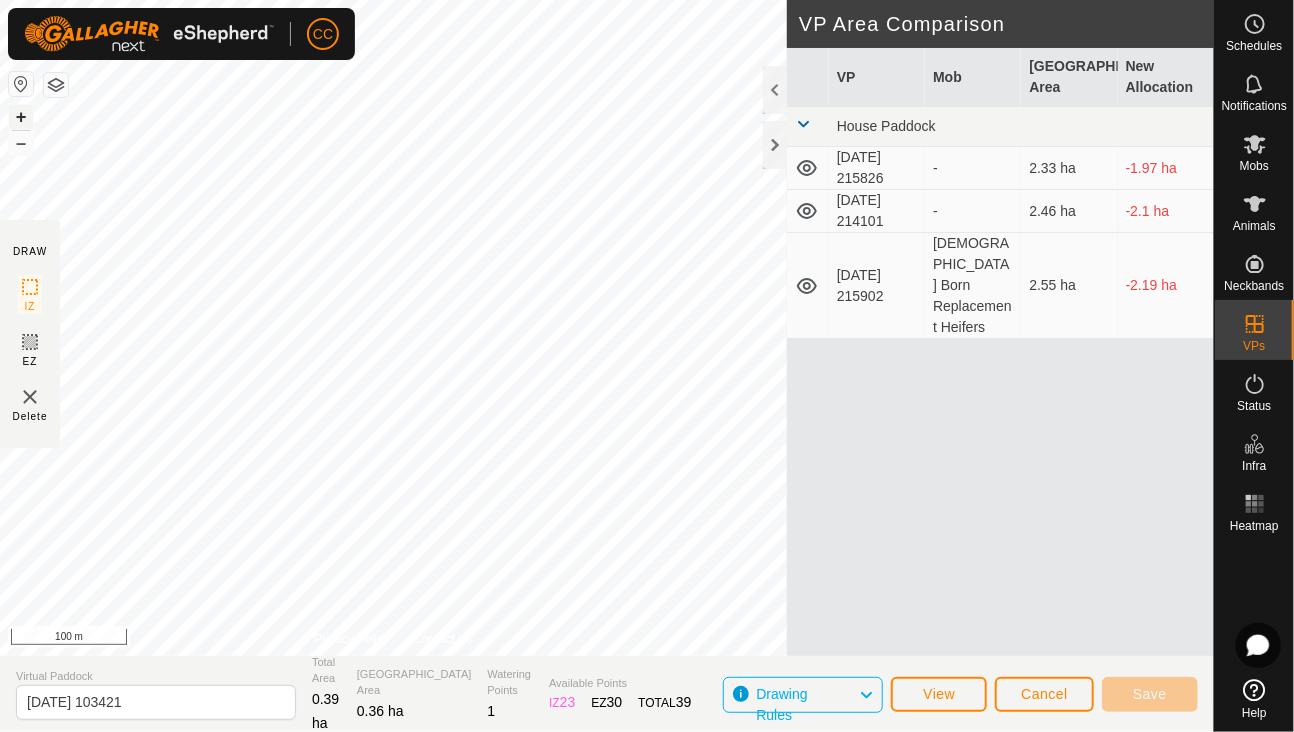 click on "+" at bounding box center (21, 117) 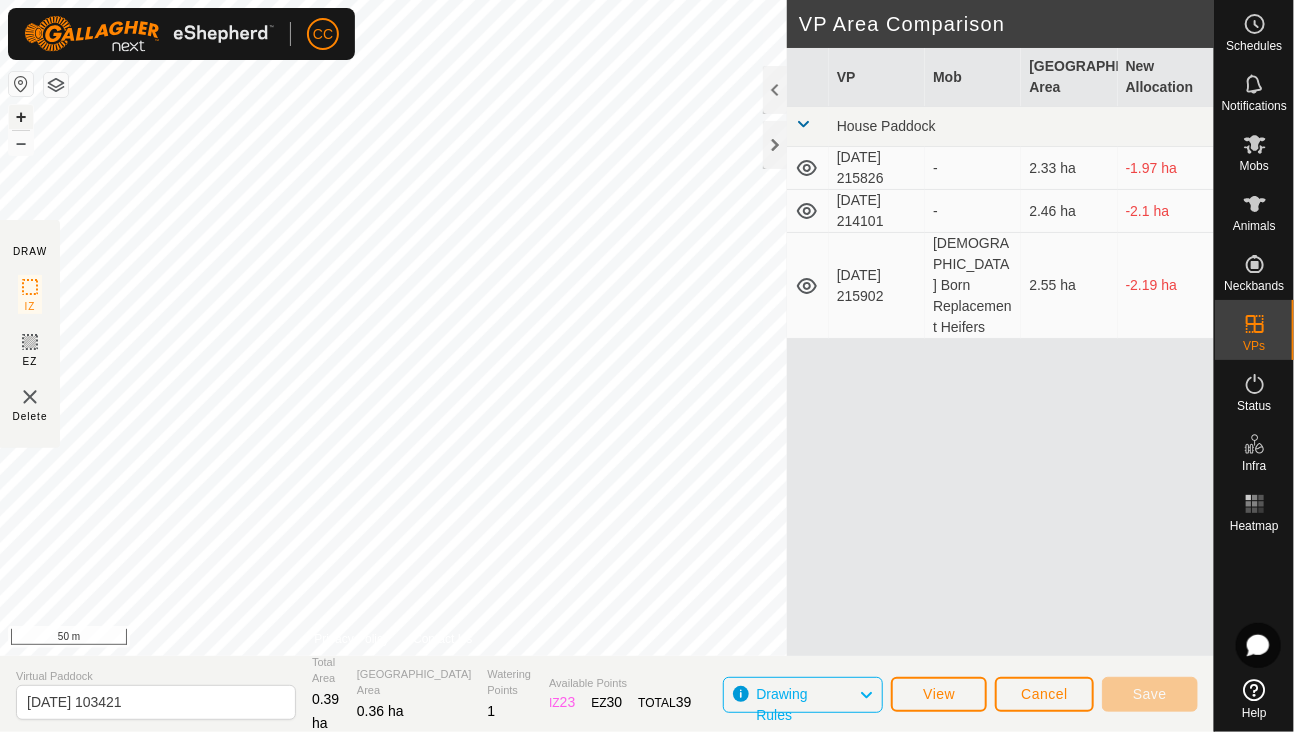 click on "+" at bounding box center [21, 117] 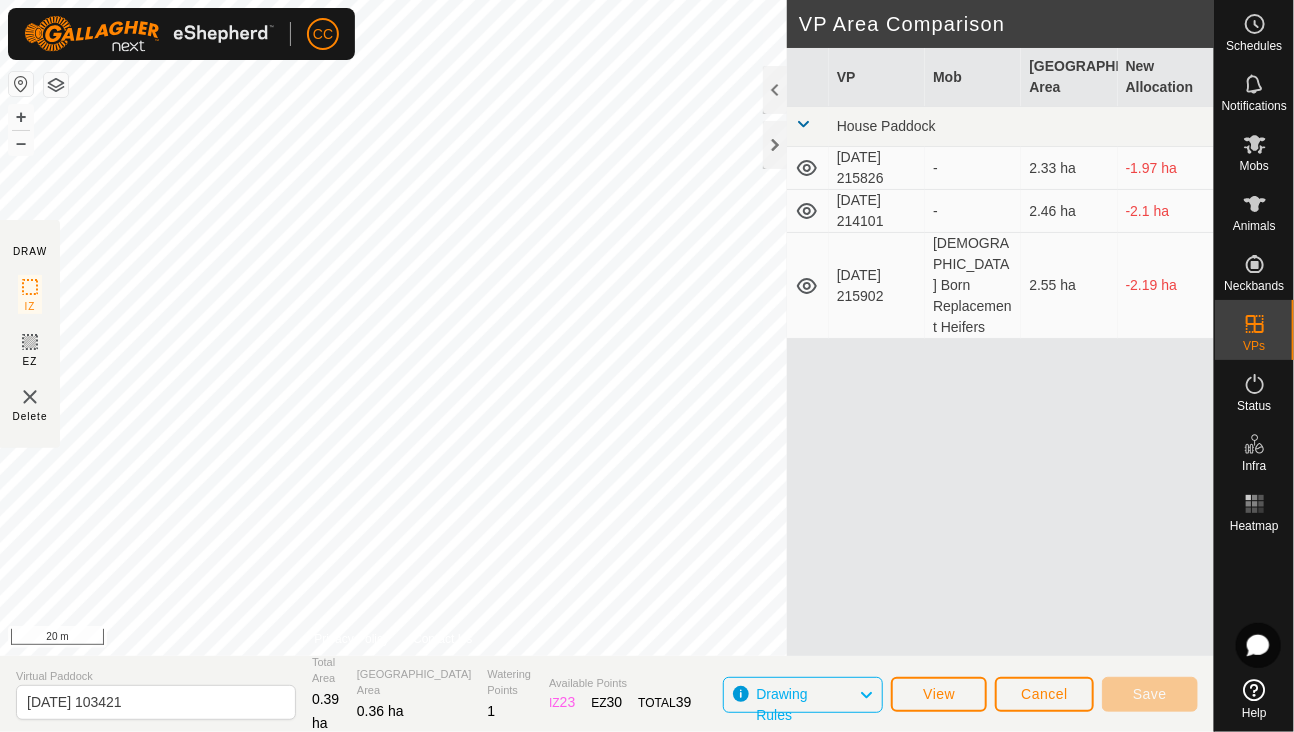click on "CC Schedules Notifications Mobs Animals Neckbands VPs Status Infra Heatmap Help DRAW IZ EZ Delete Privacy Policy Contact Us + – ⇧ i 20 m VP Area Comparison     VP   Mob   Grazing Area   New Allocation  House Paddock  [DATE] 215826  -  2.33 ha  -1.97 ha  [DATE] 214101  -  2.46 ha  -2.1 ha  [DATE] 215902   [DEMOGRAPHIC_DATA] Born Replacement Heifers   2.55 ha  -2.19 ha Virtual Paddock [DATE] 103421 Total Area 0.39 ha Grazing Area 0.36 ha Watering Points 1 Available Points  IZ   23  EZ  30  TOTAL   39 Drawing Rules View Cancel Save" at bounding box center [647, 366] 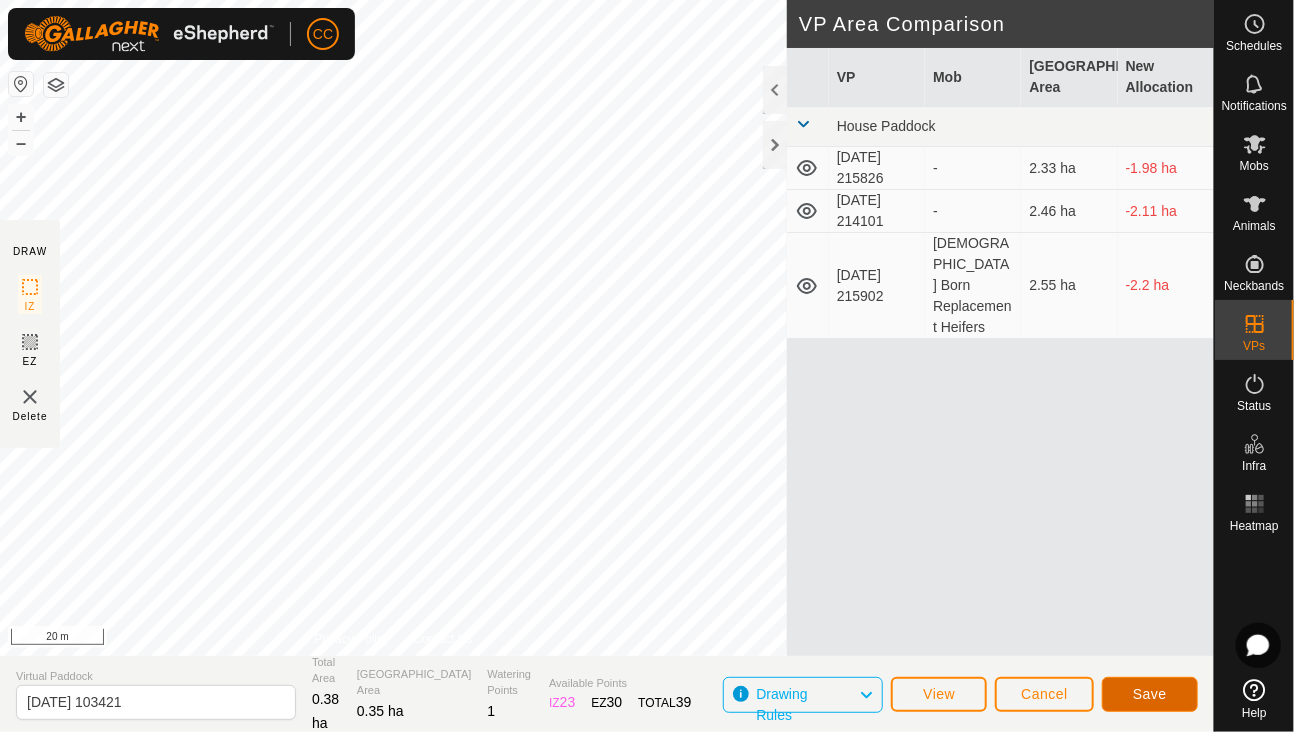 click on "Save" 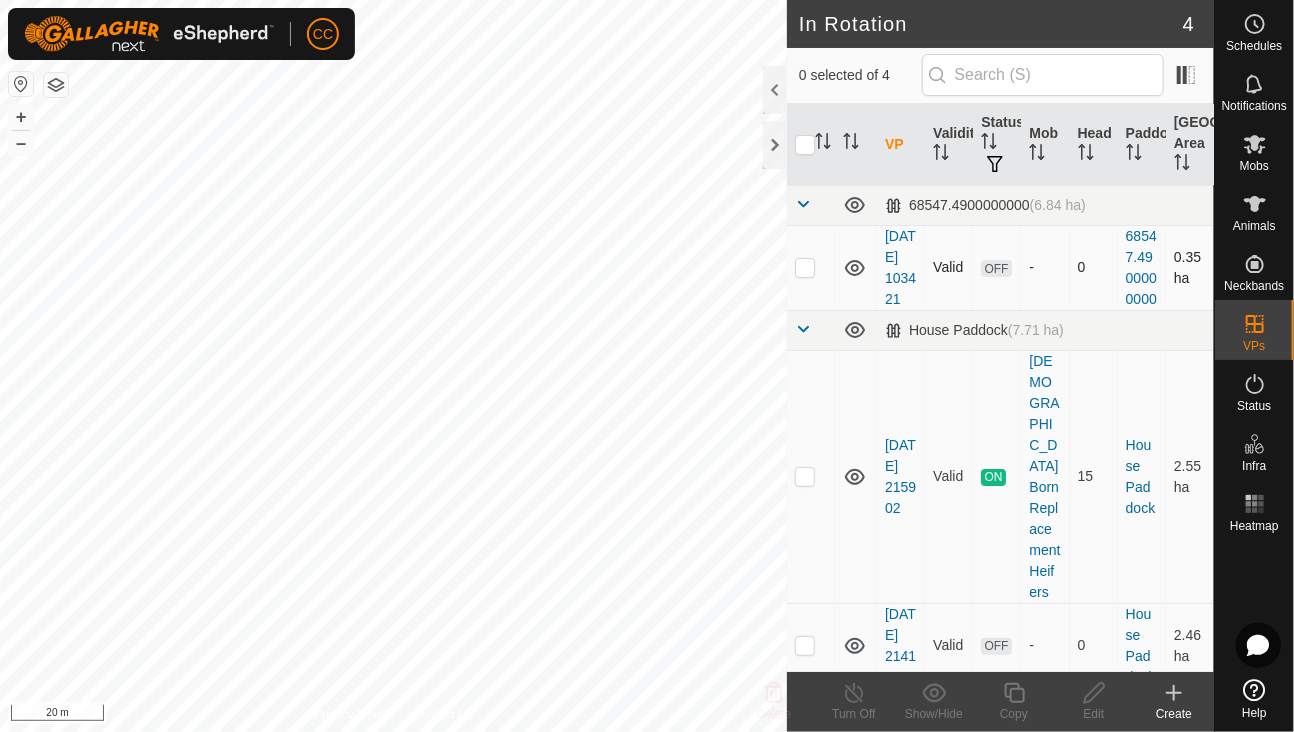 click at bounding box center [805, 267] 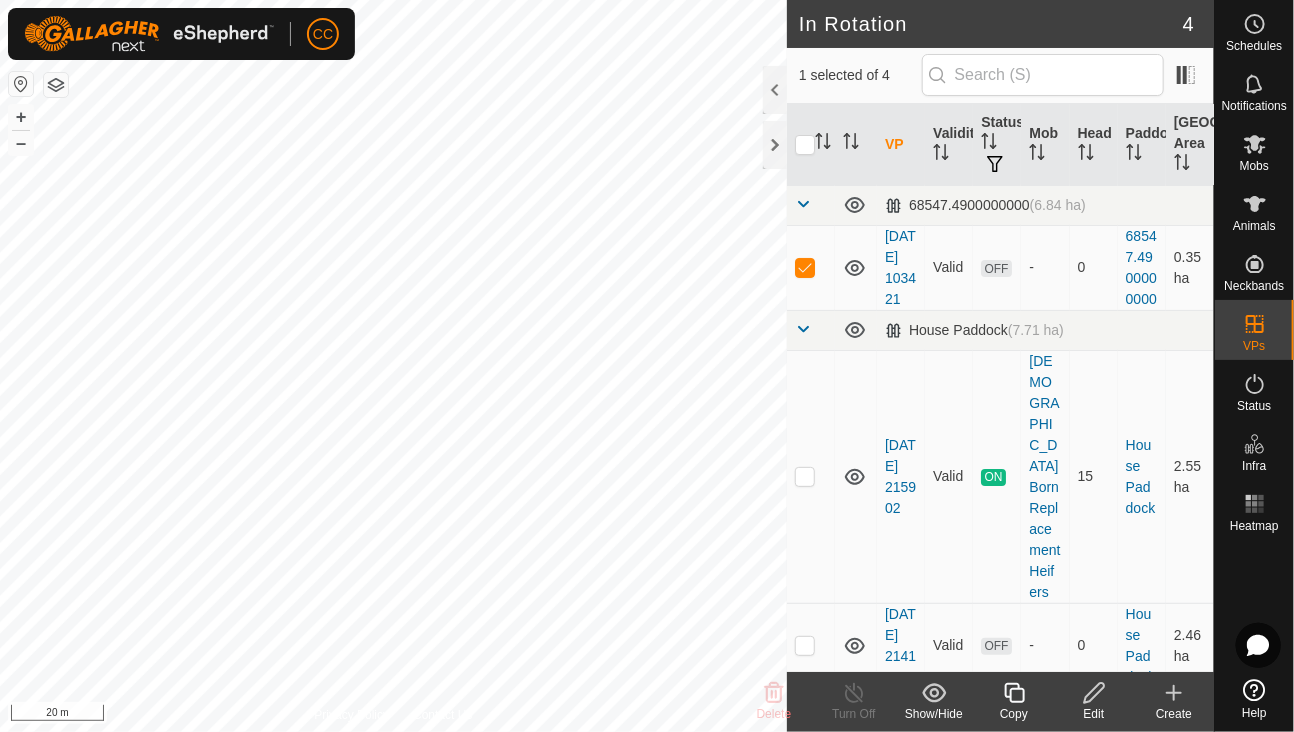 click on "Edit" 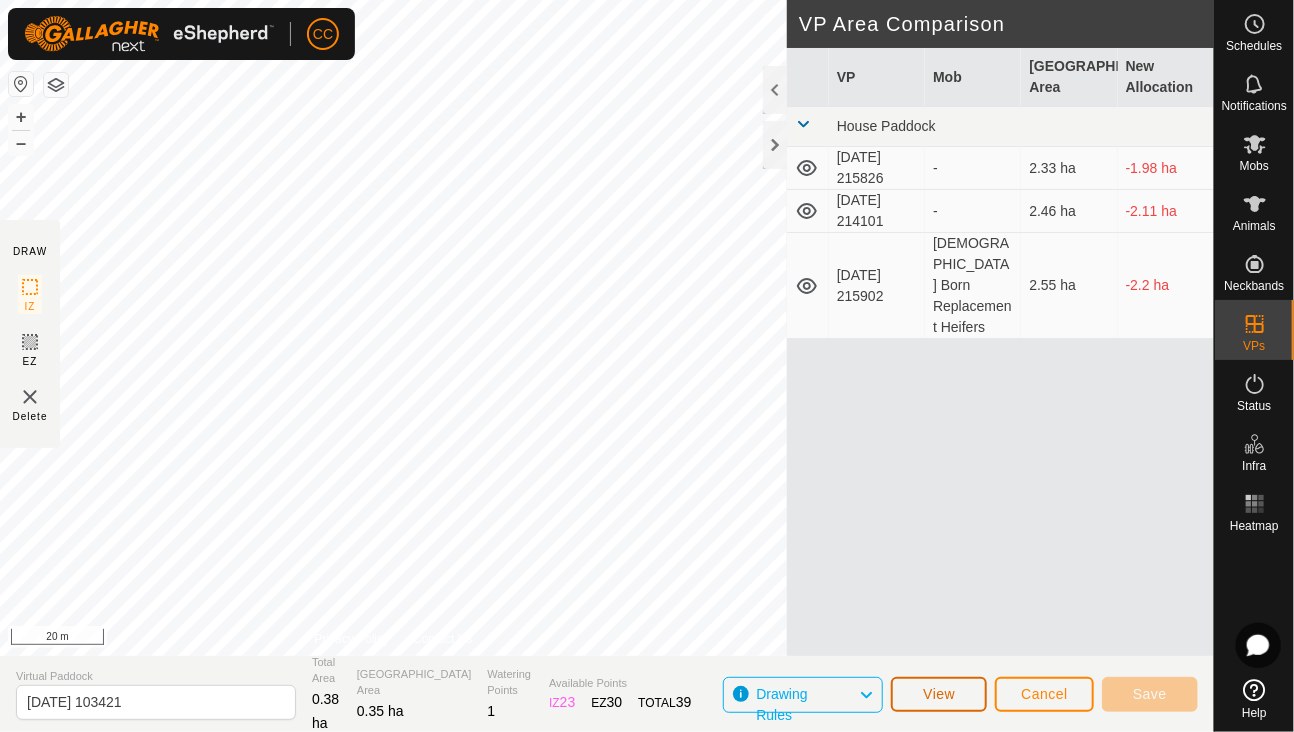 click on "View" 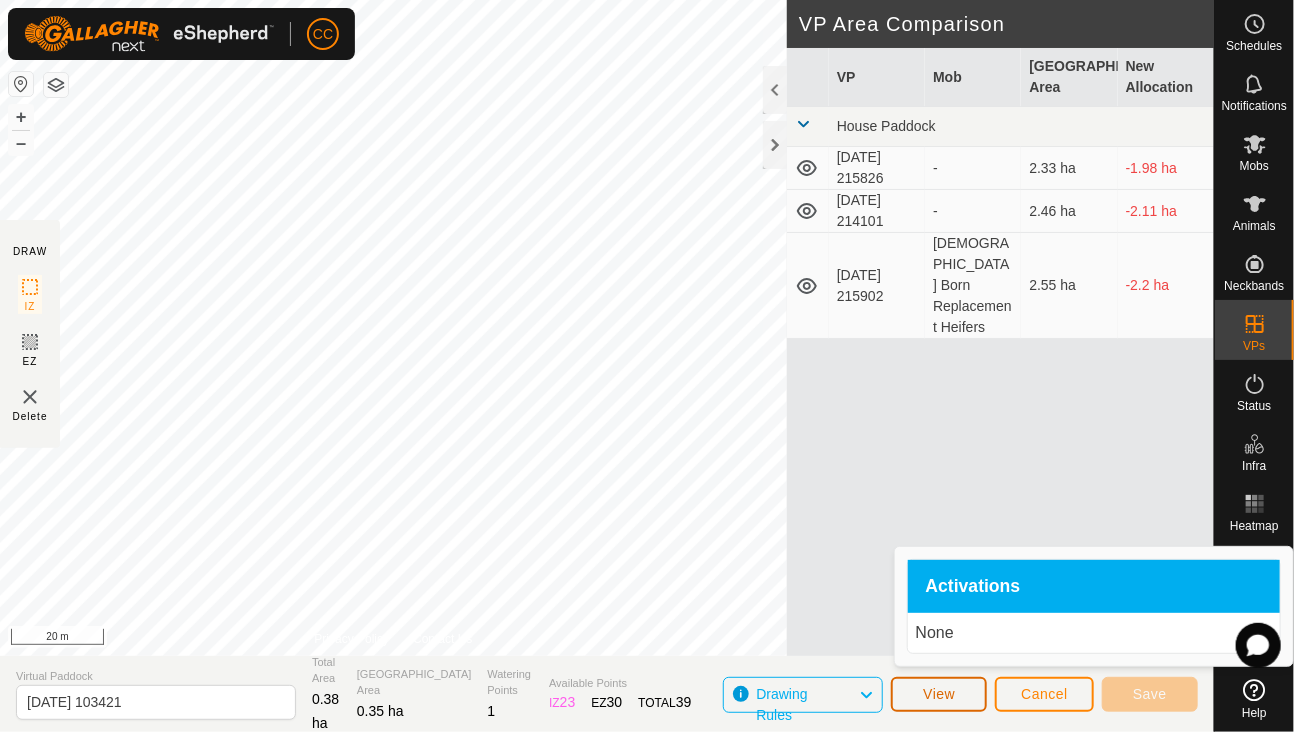 click on "View" 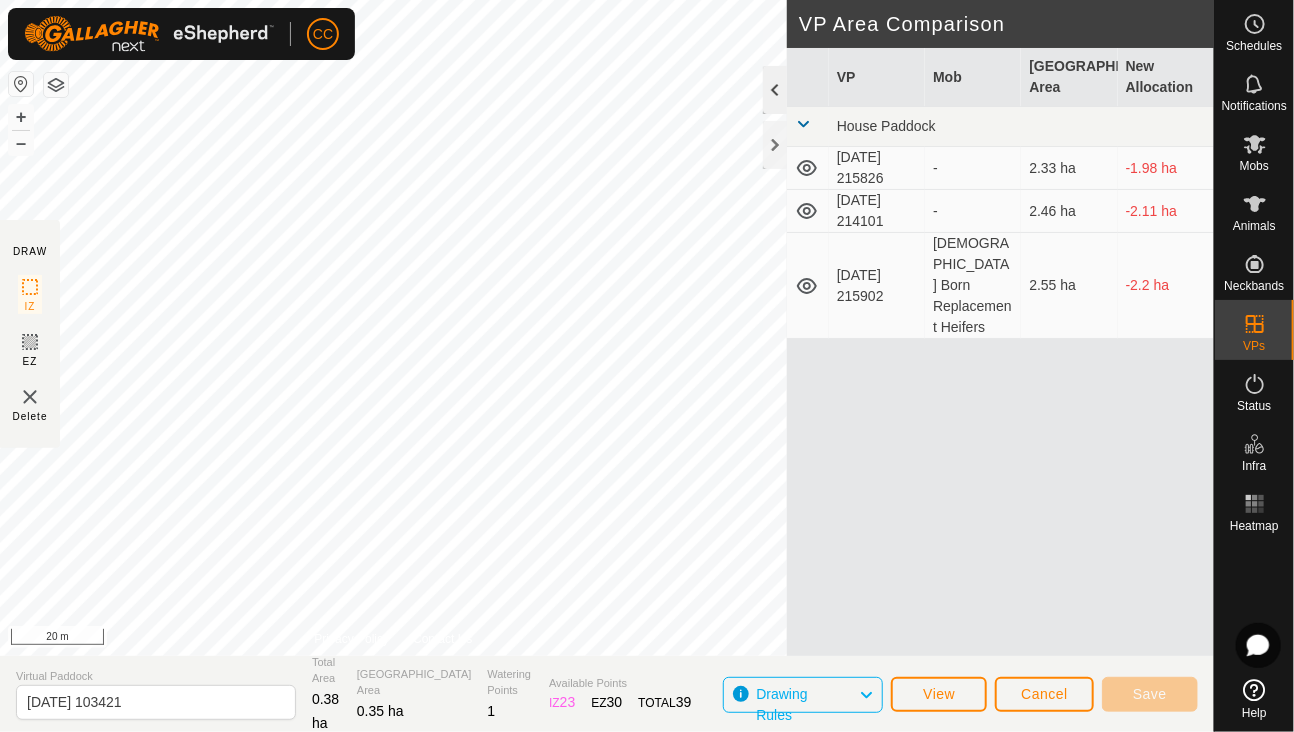 click 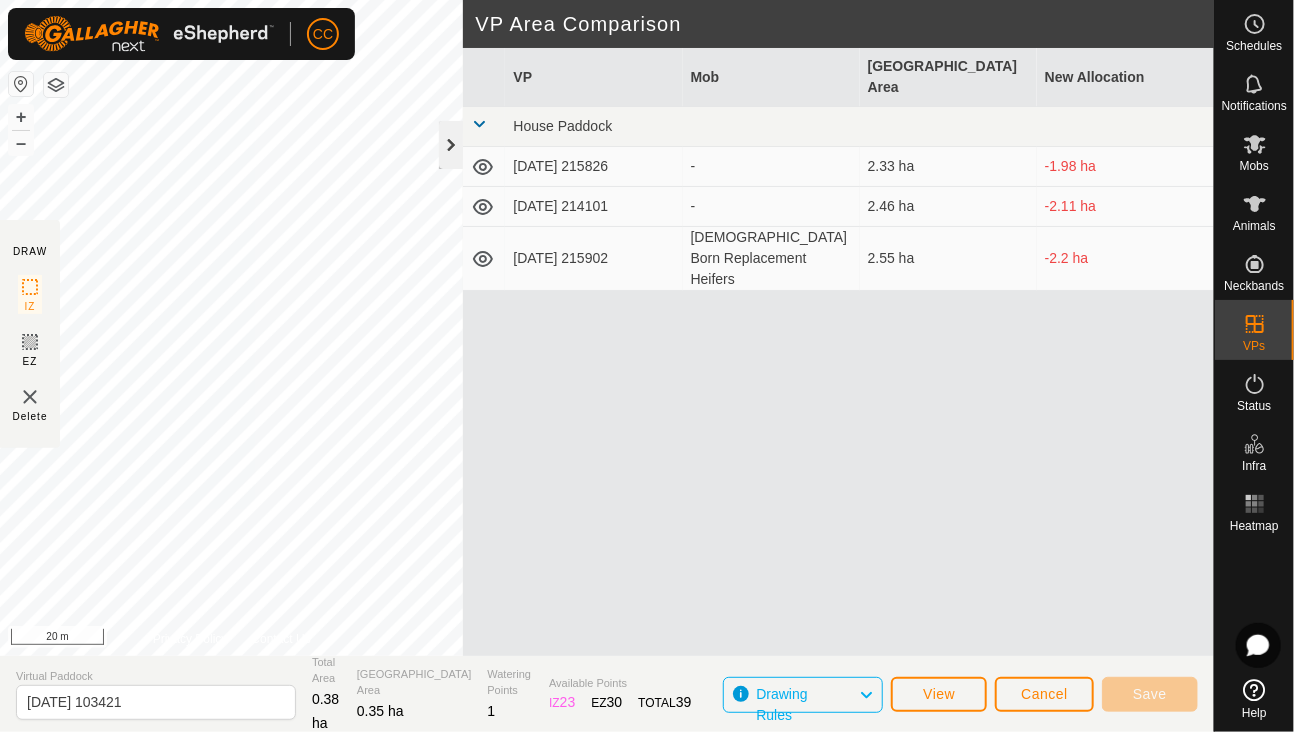 click 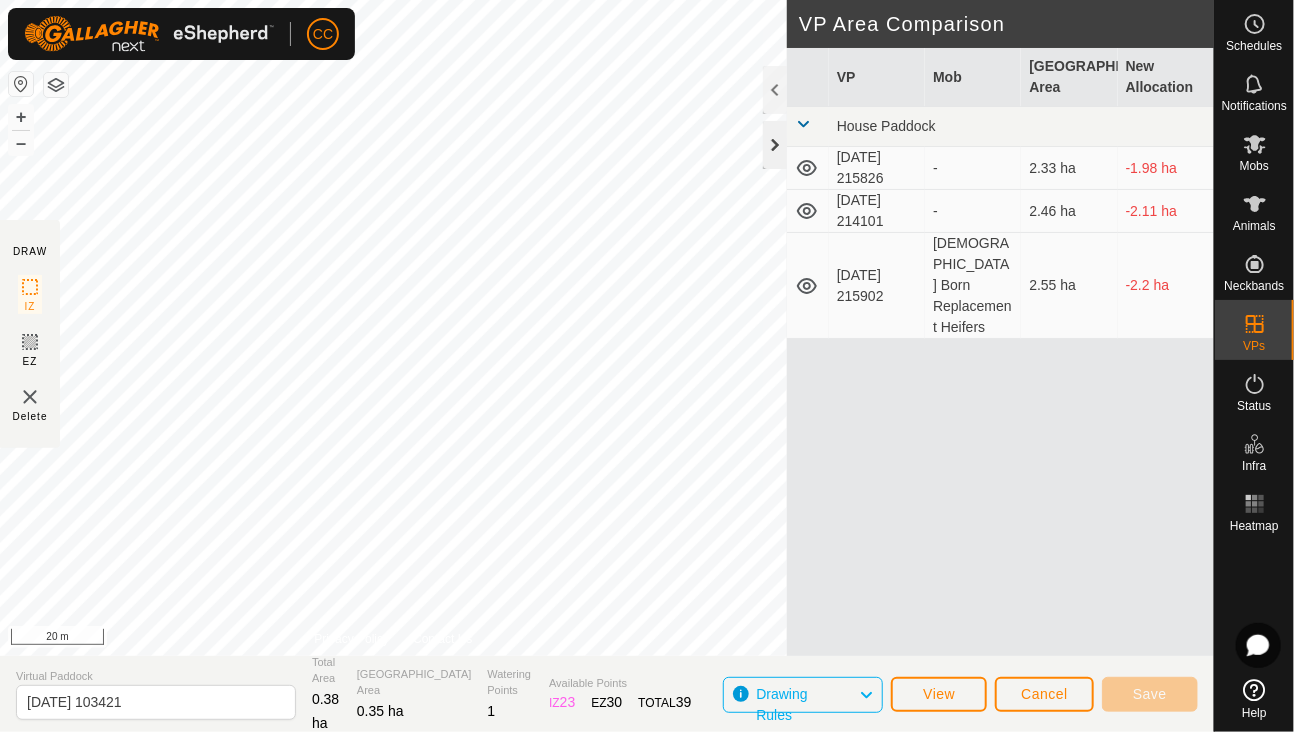 click 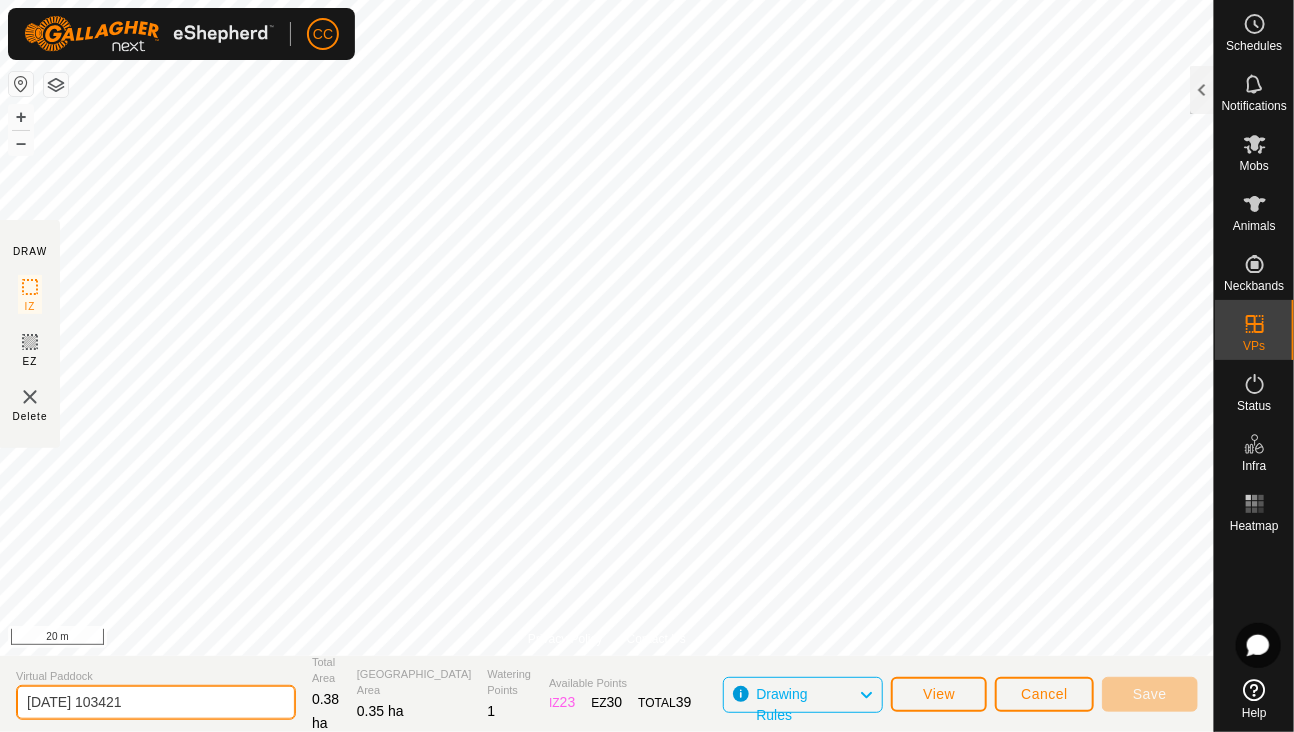click on "[DATE] 103421" 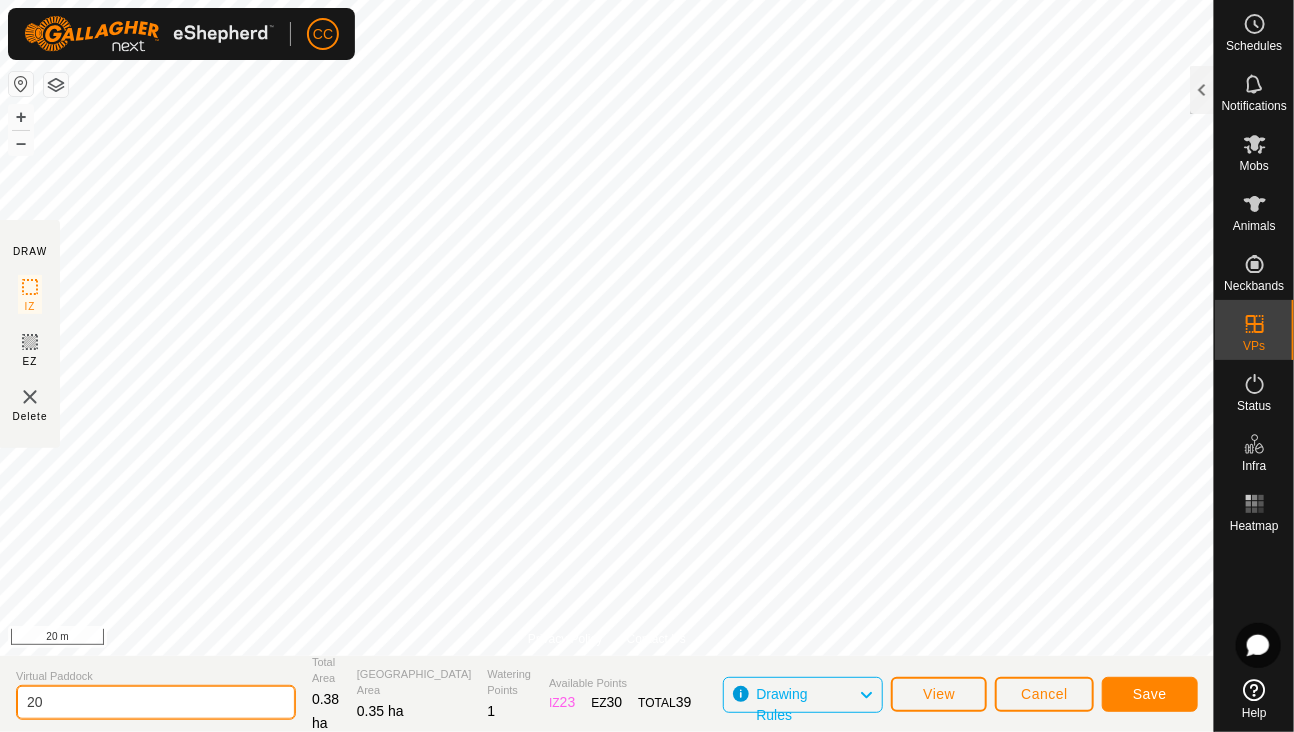 type on "2" 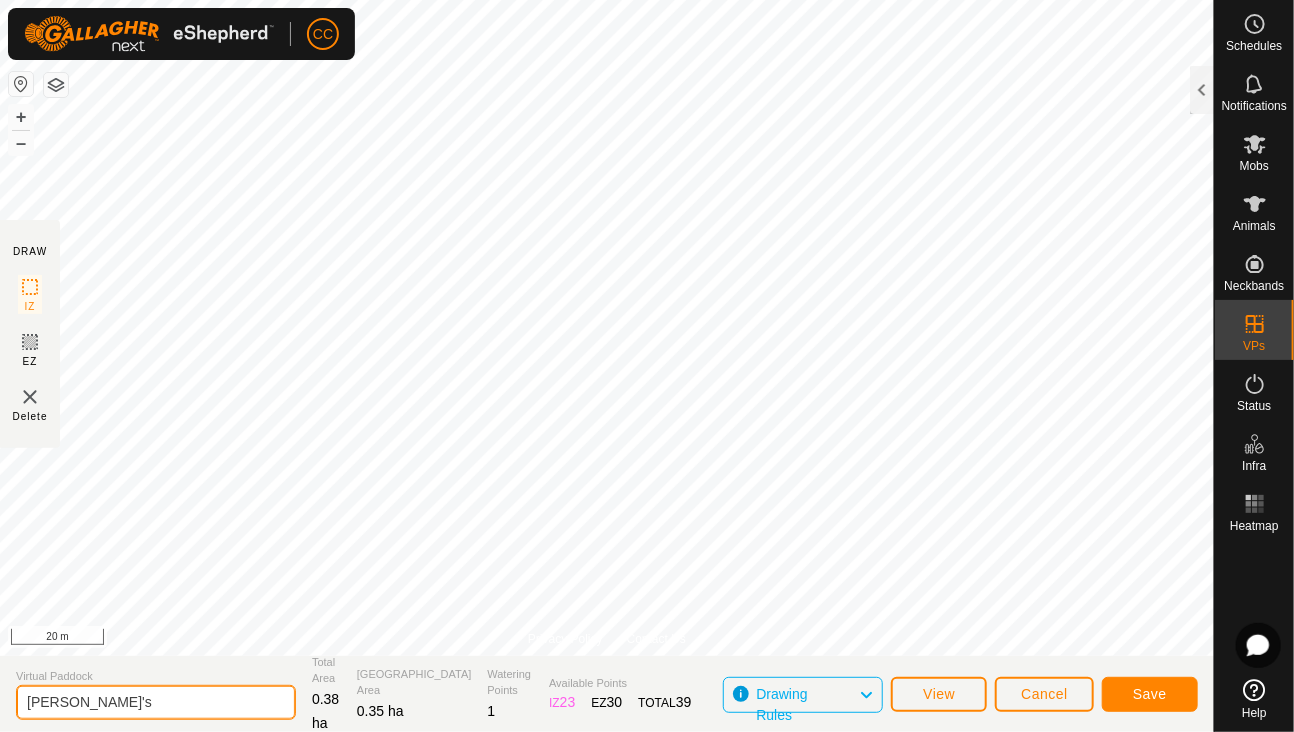 type on "[PERSON_NAME]'s" 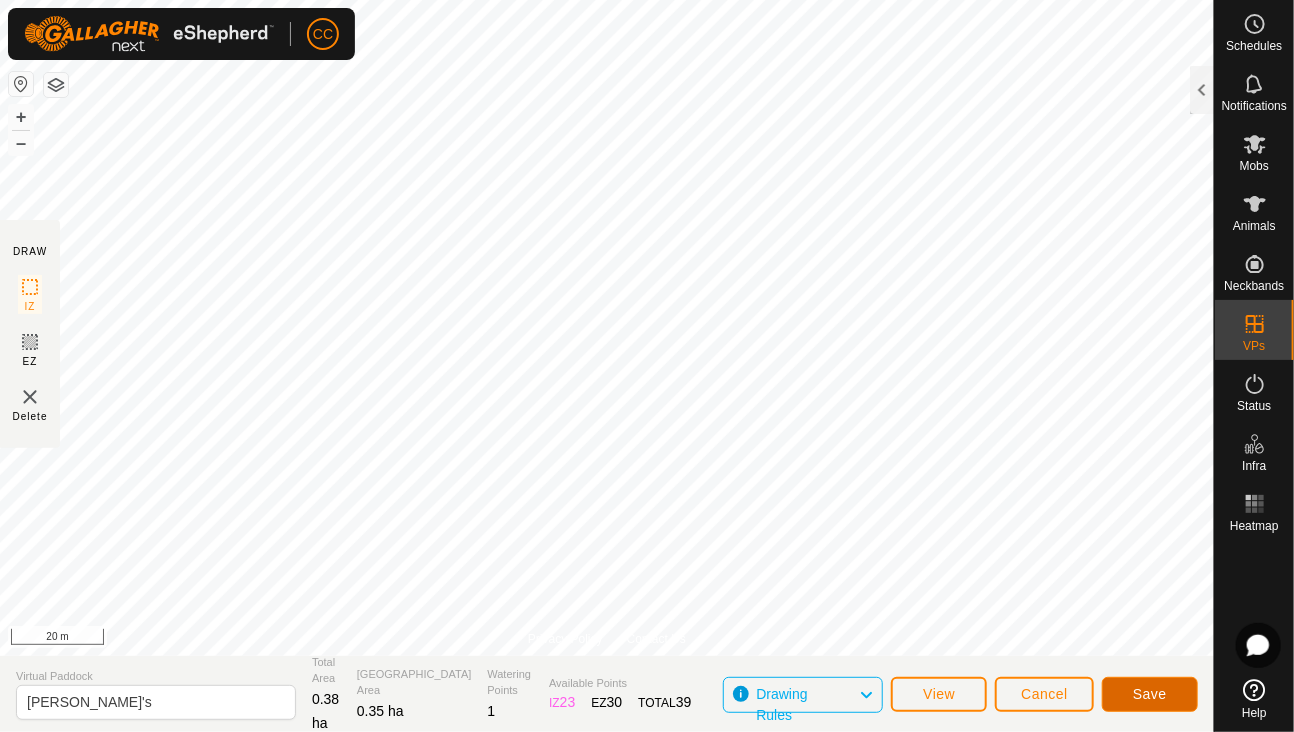 click on "Save" 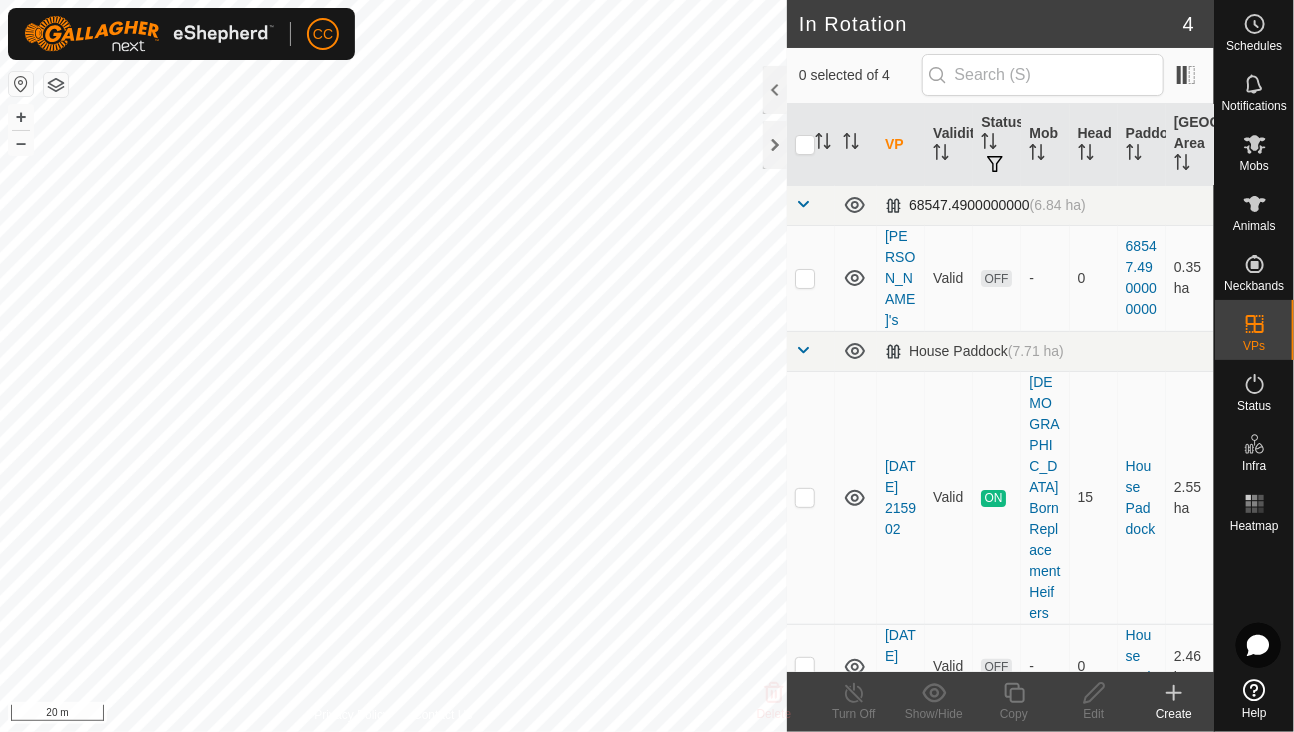 click on "68547.4900000000   (6.84 ha)" at bounding box center [985, 205] 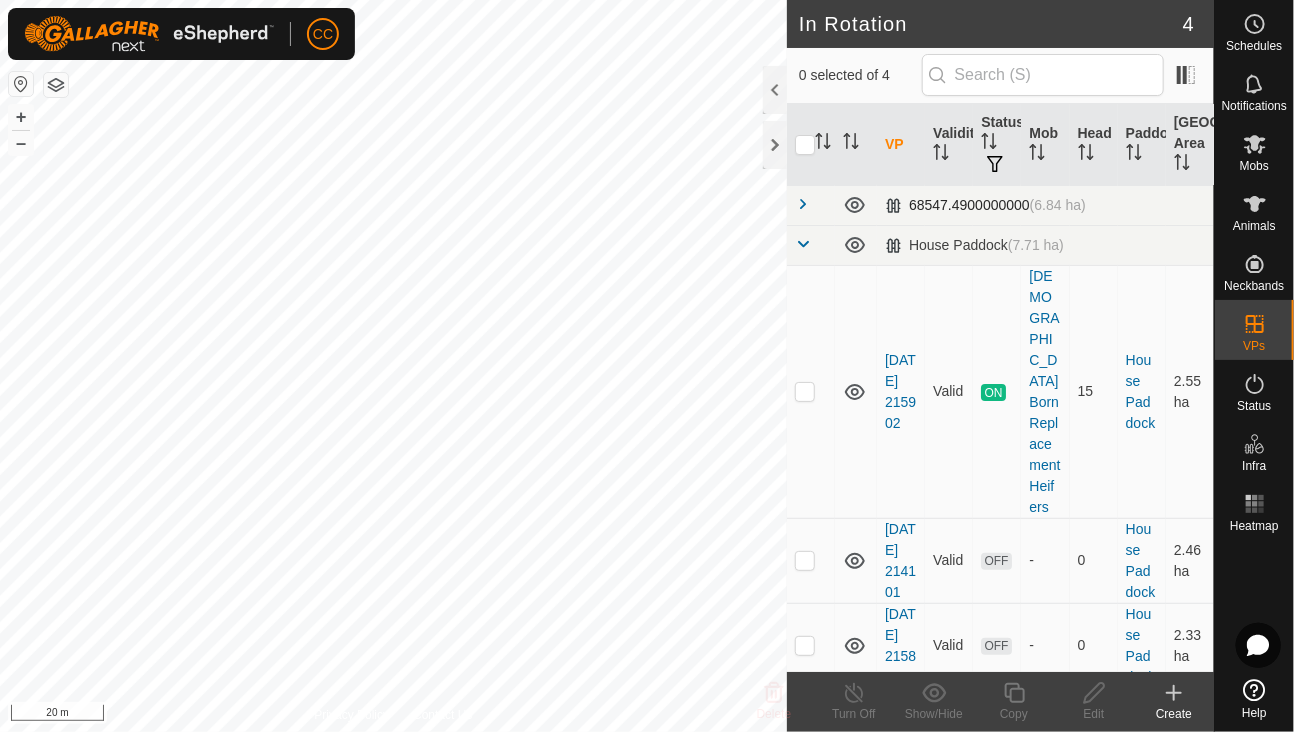 click on "68547.4900000000   (6.84 ha)" at bounding box center (985, 205) 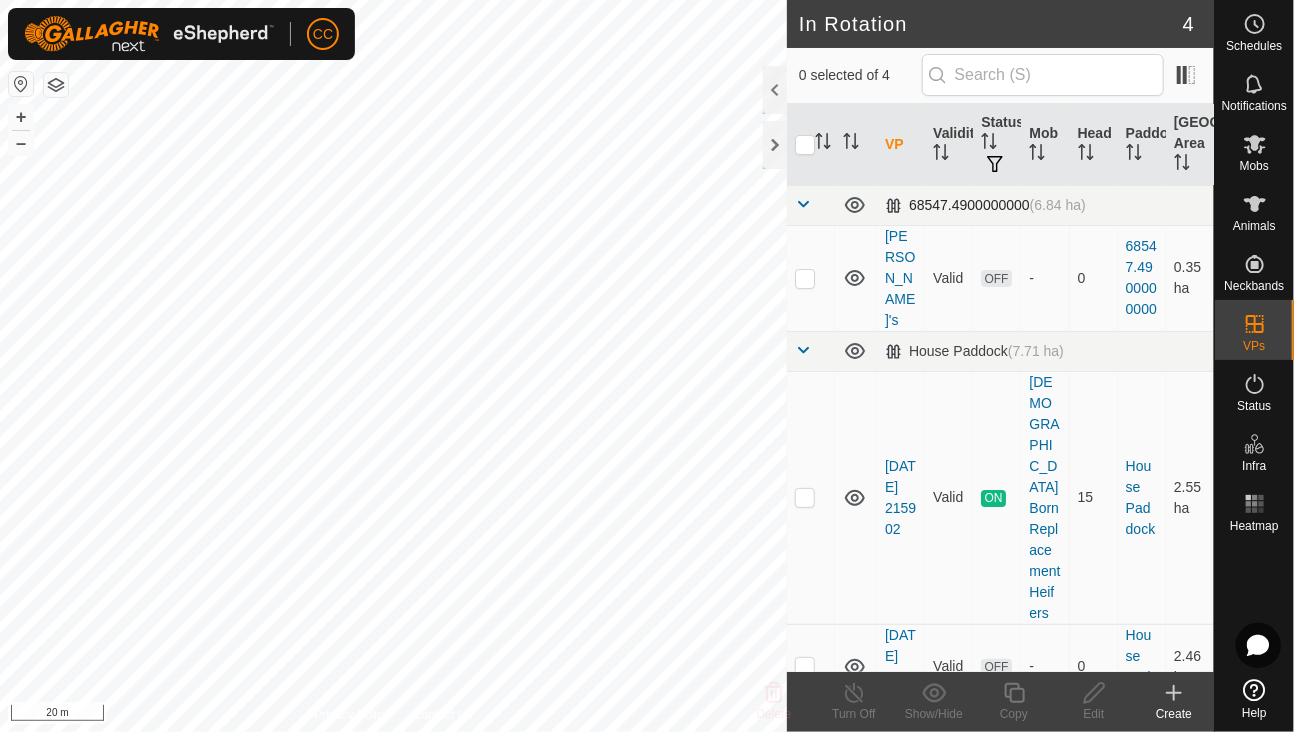 click on "68547.4900000000   (6.84 ha)" at bounding box center [1045, 205] 